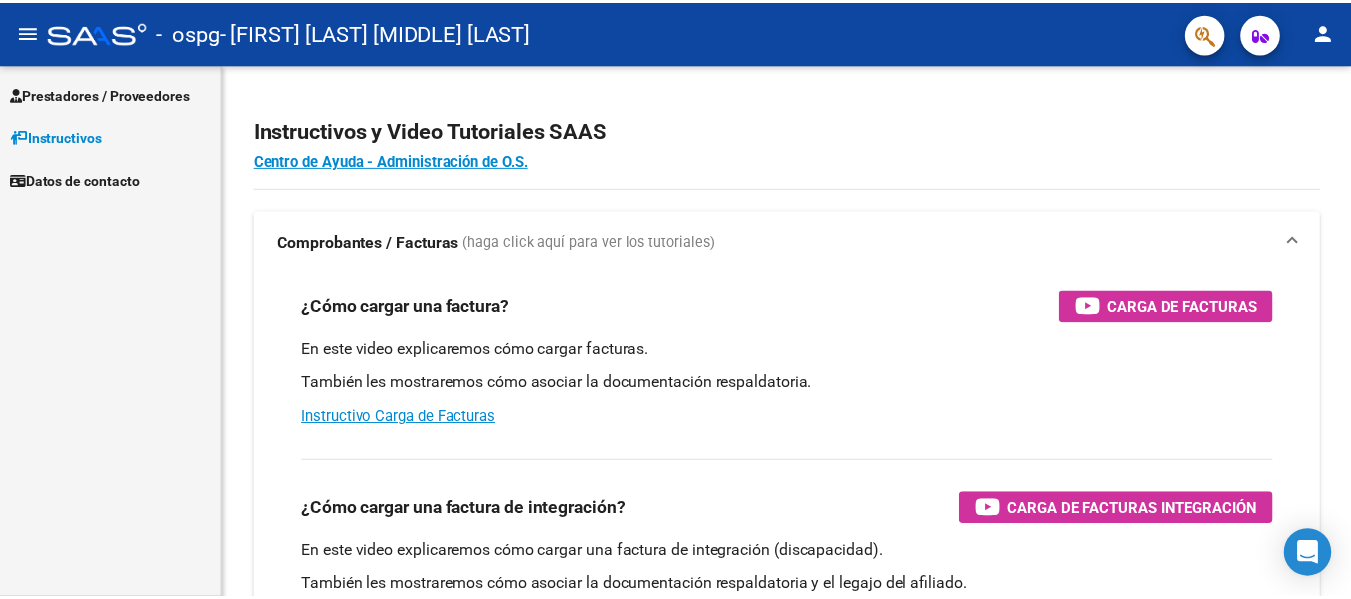 scroll, scrollTop: 0, scrollLeft: 0, axis: both 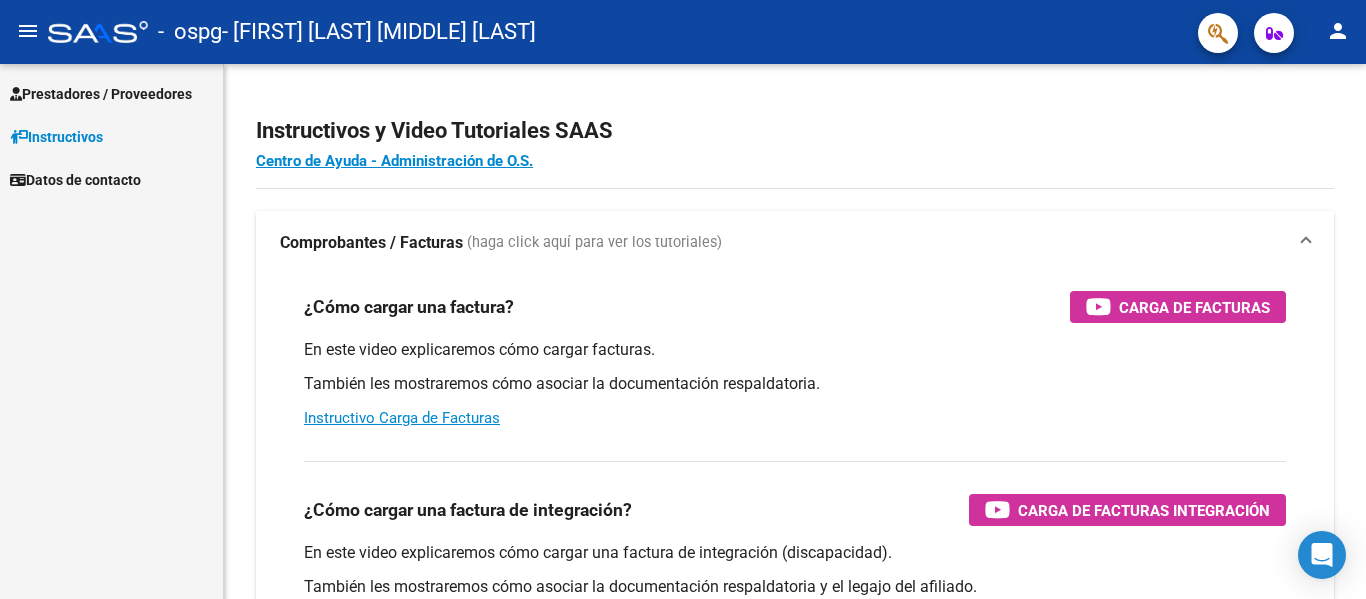 click on "person" 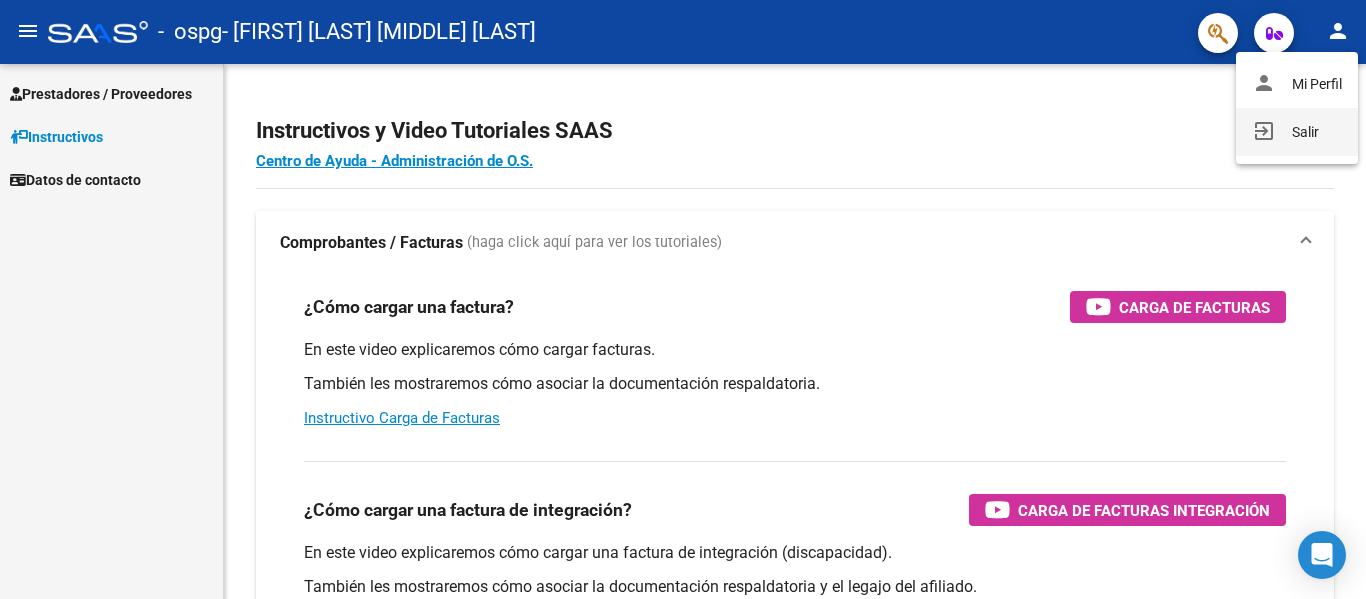 click on "exit_to_app  Salir" at bounding box center [1297, 132] 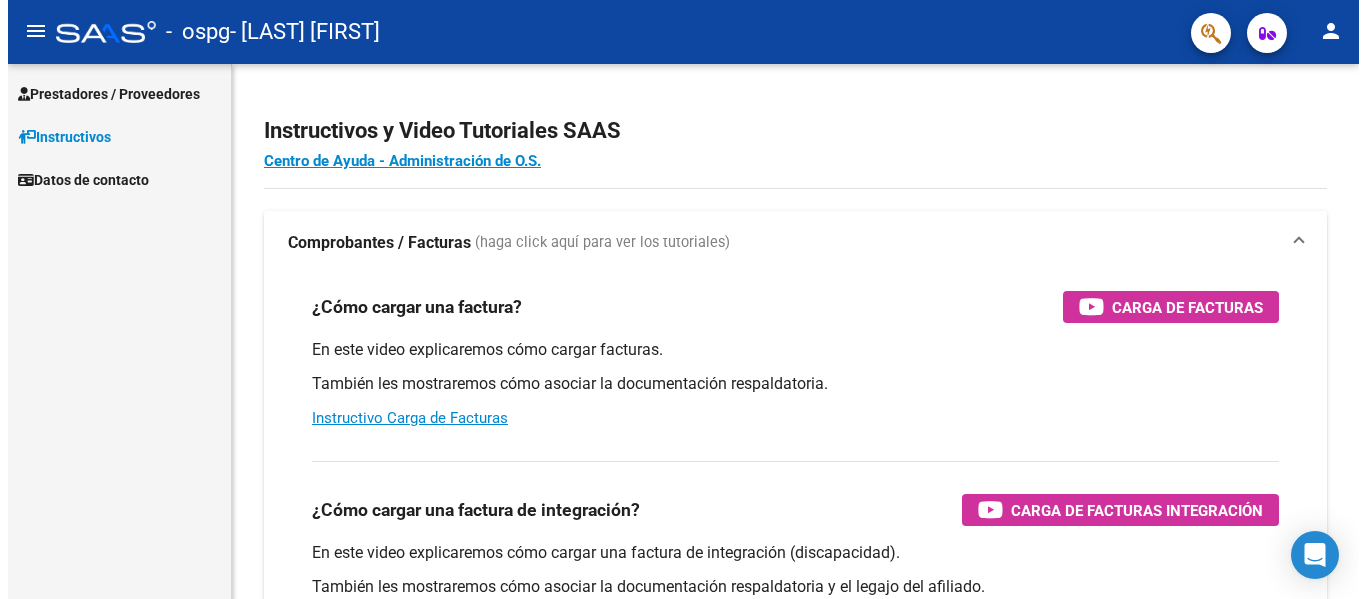 scroll, scrollTop: 0, scrollLeft: 0, axis: both 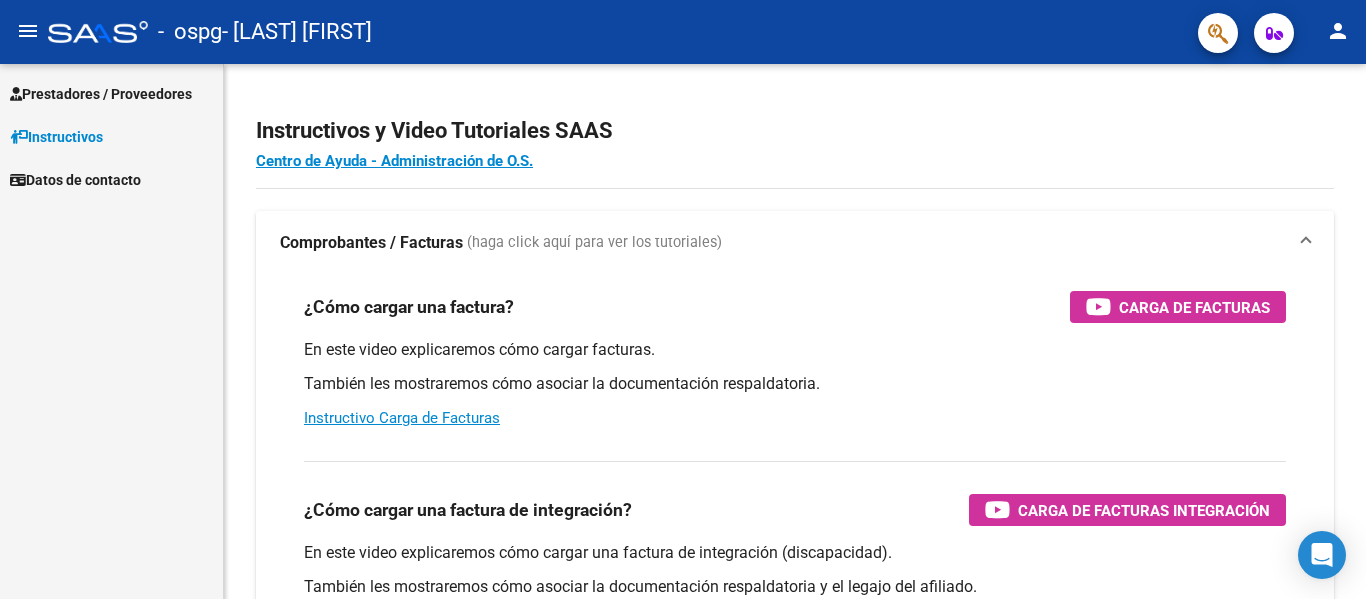 click on "Prestadores / Proveedores" at bounding box center (101, 94) 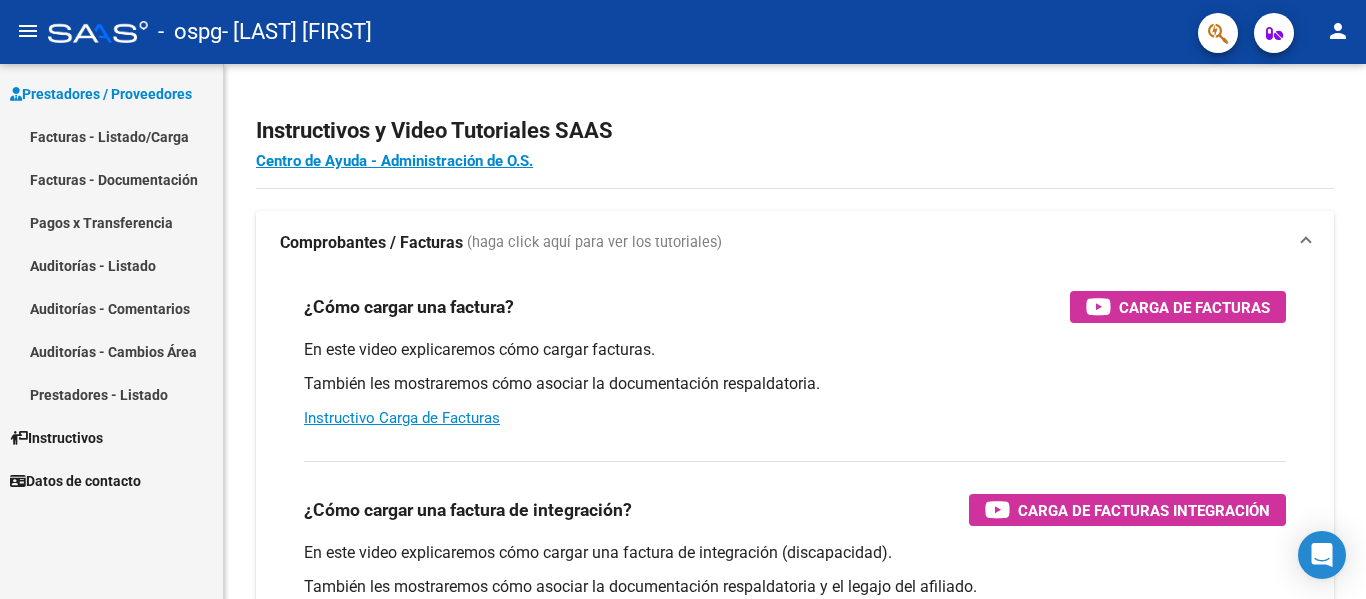 click on "Facturas - Listado/Carga" at bounding box center (111, 136) 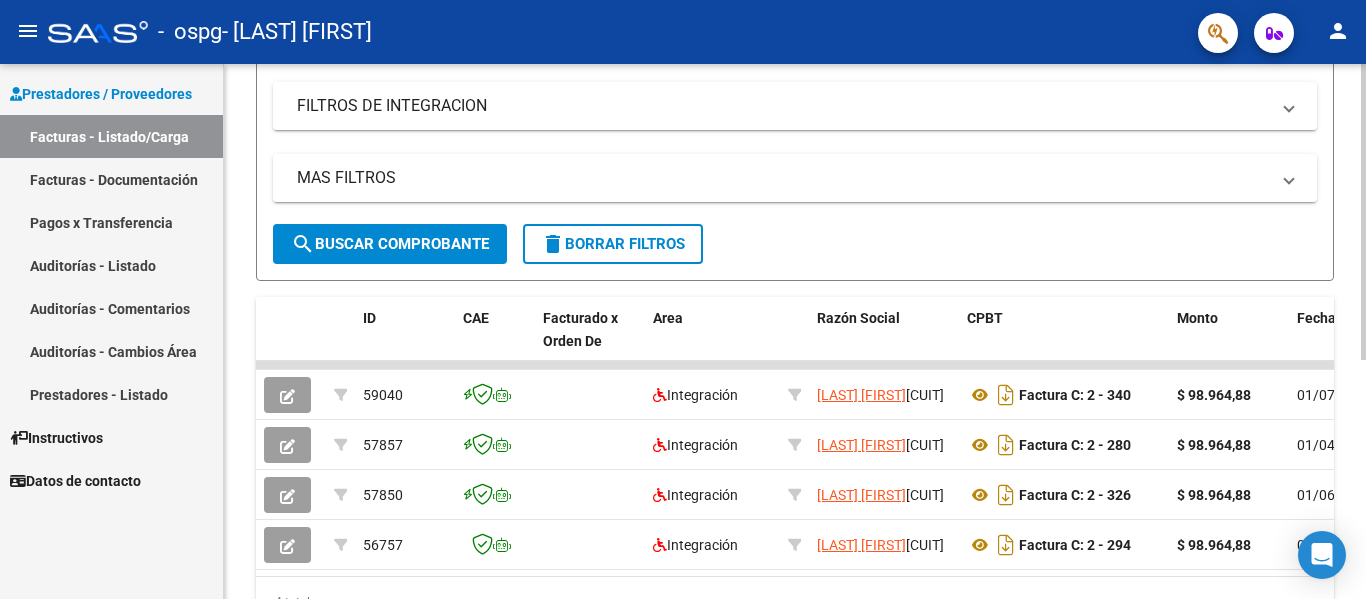 scroll, scrollTop: 400, scrollLeft: 0, axis: vertical 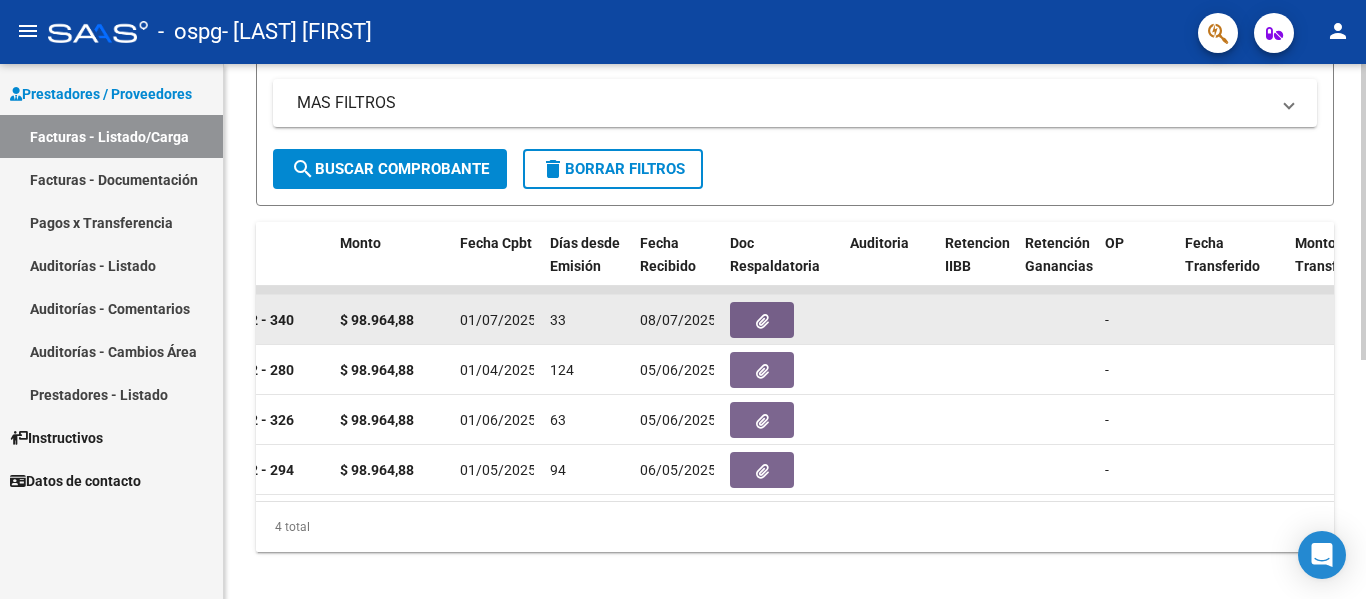 click 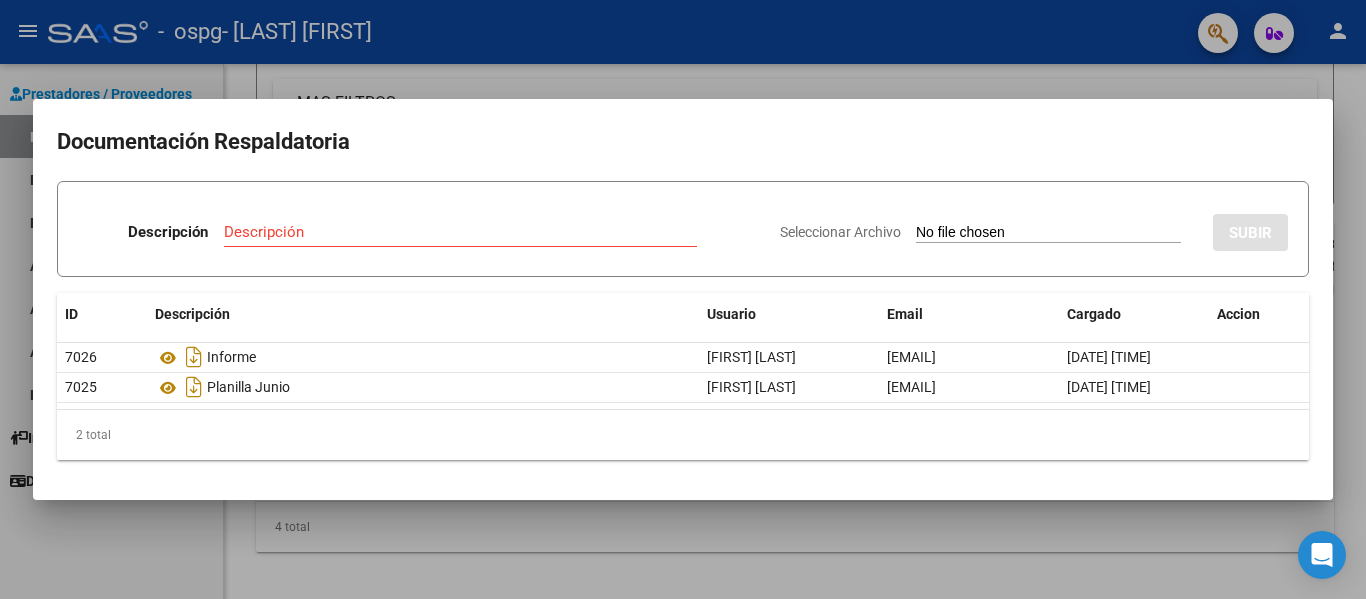click at bounding box center (683, 299) 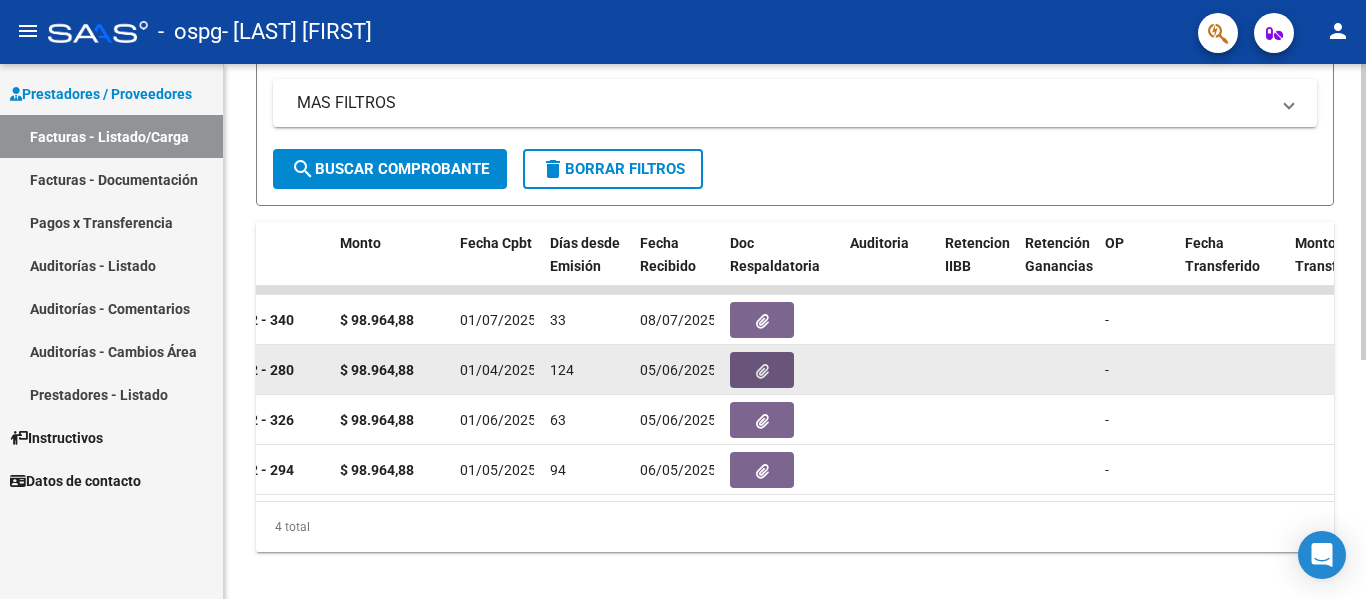 click 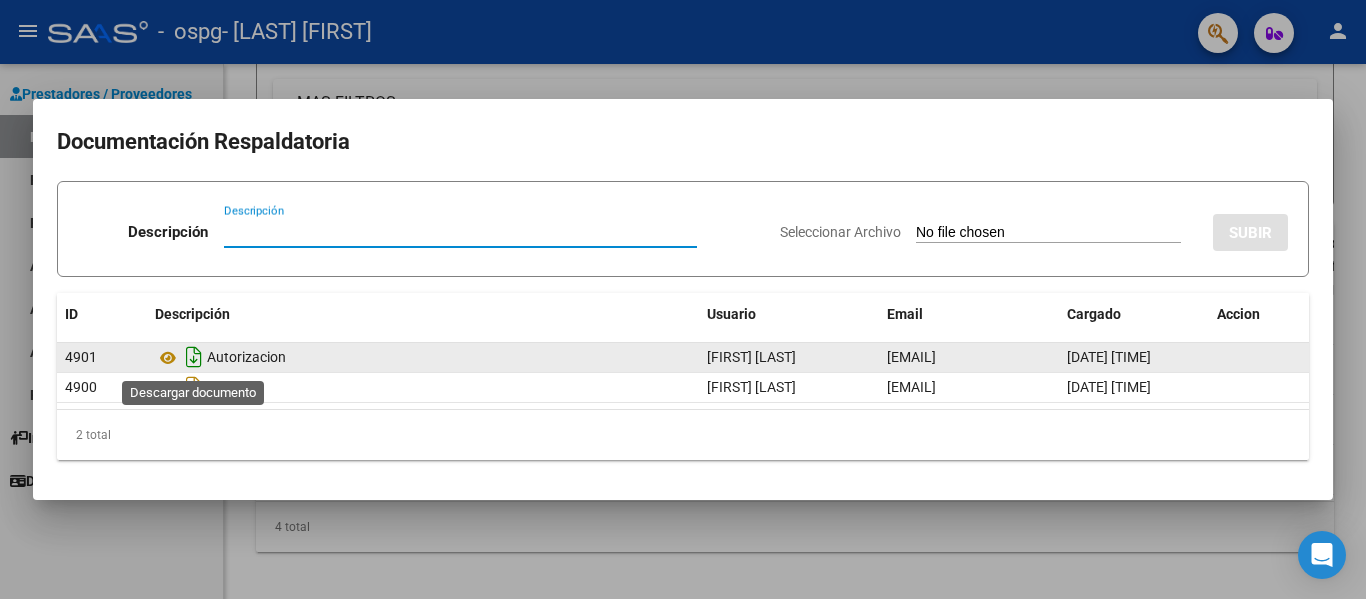 click 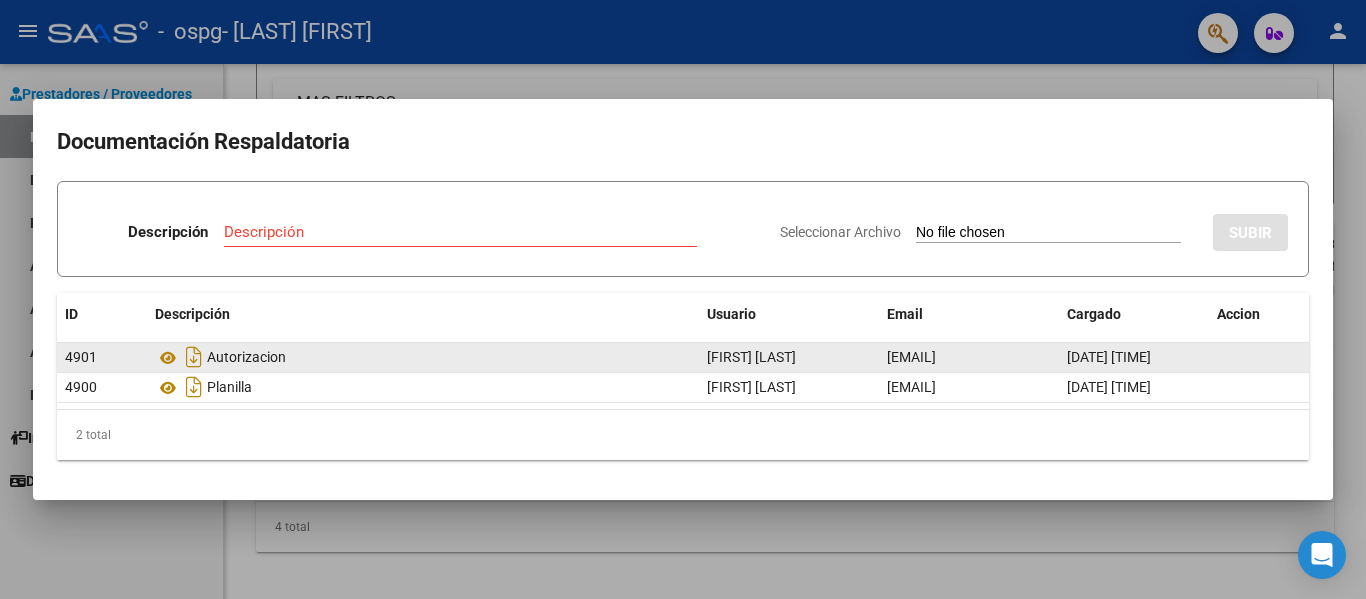 click at bounding box center (683, 299) 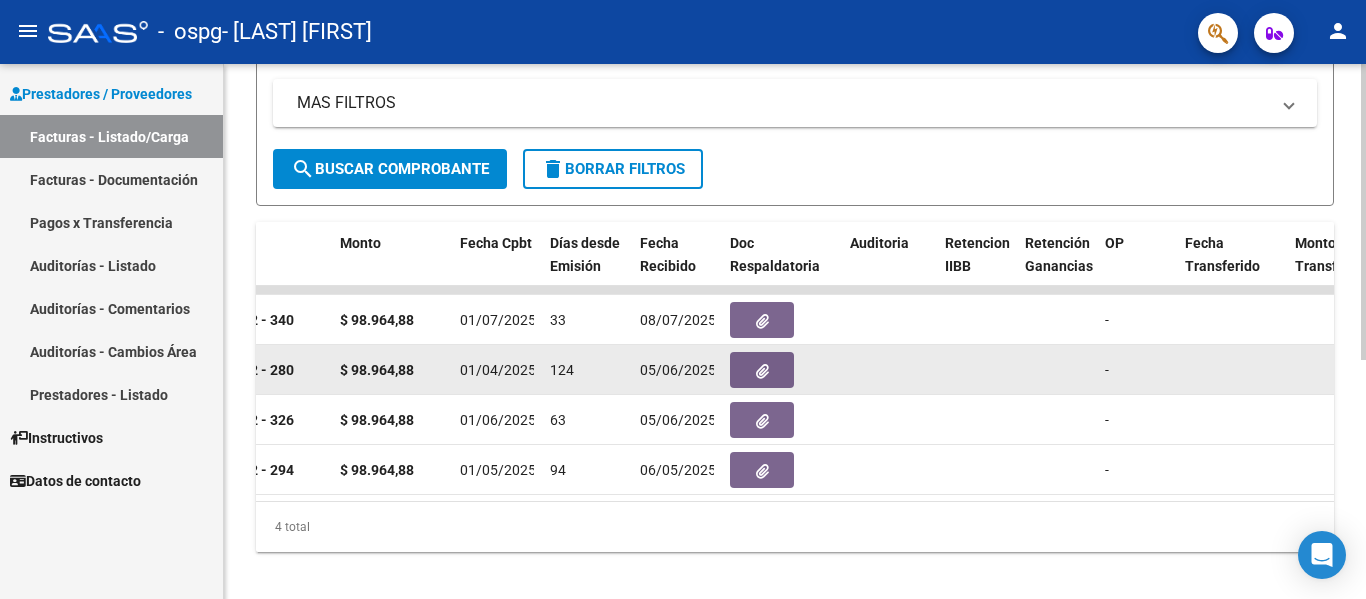 click 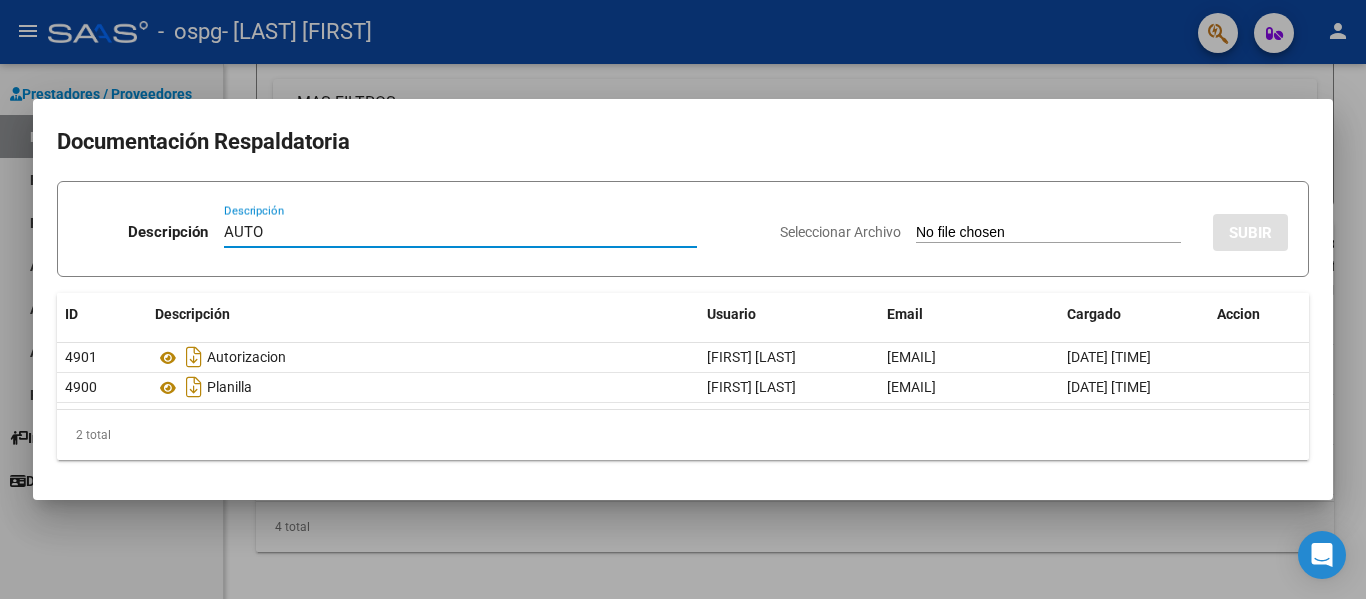 type on "AUTO" 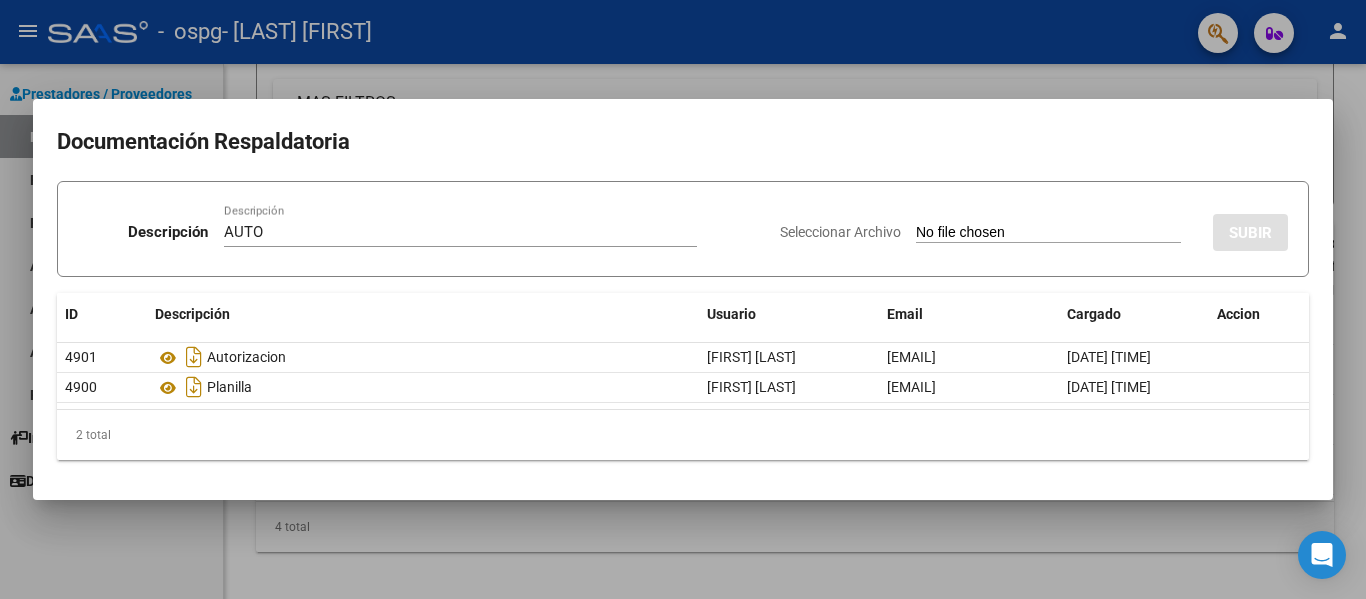click at bounding box center (683, 299) 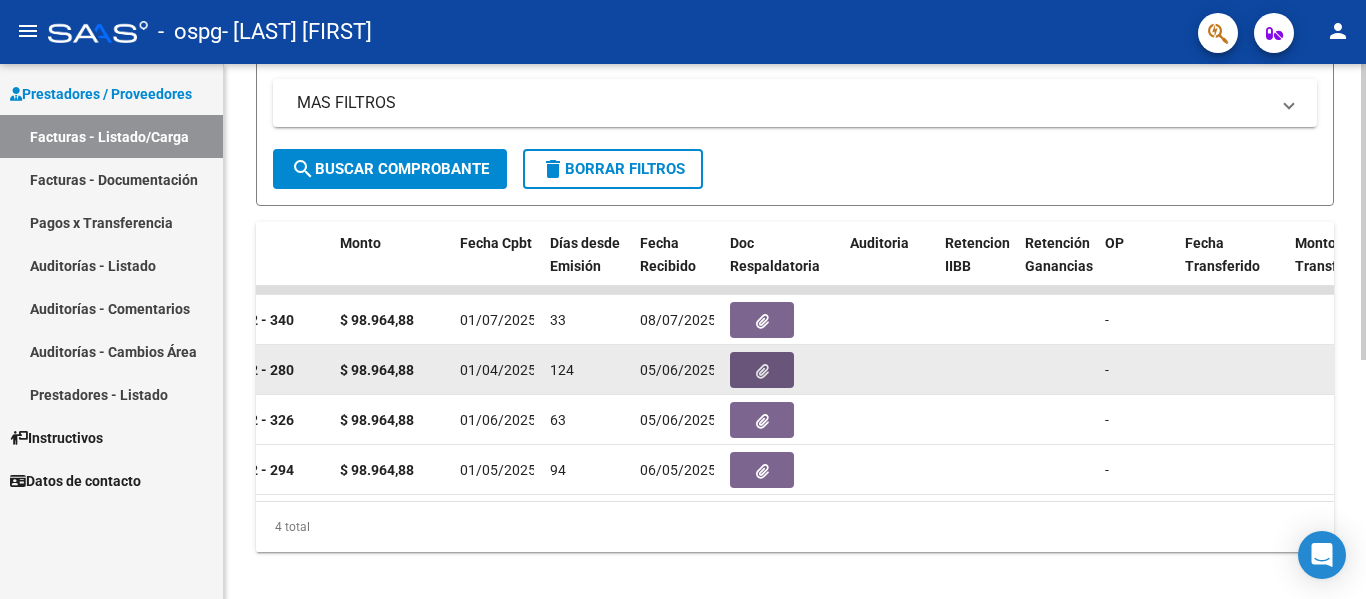 click 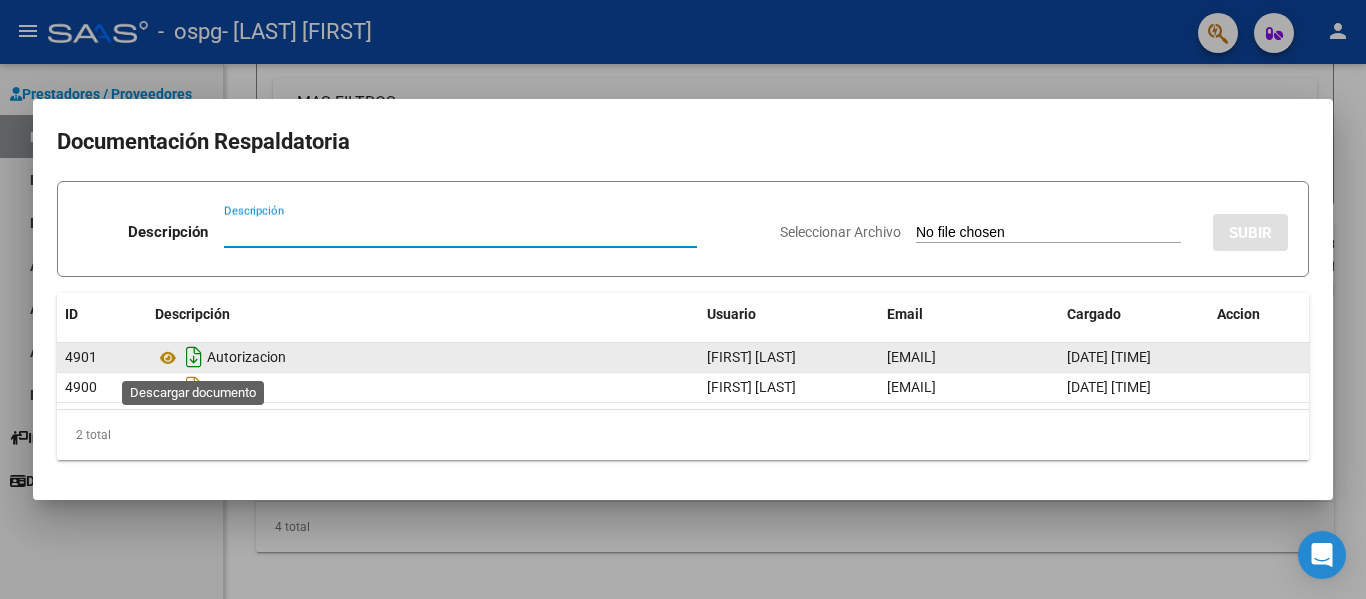 click 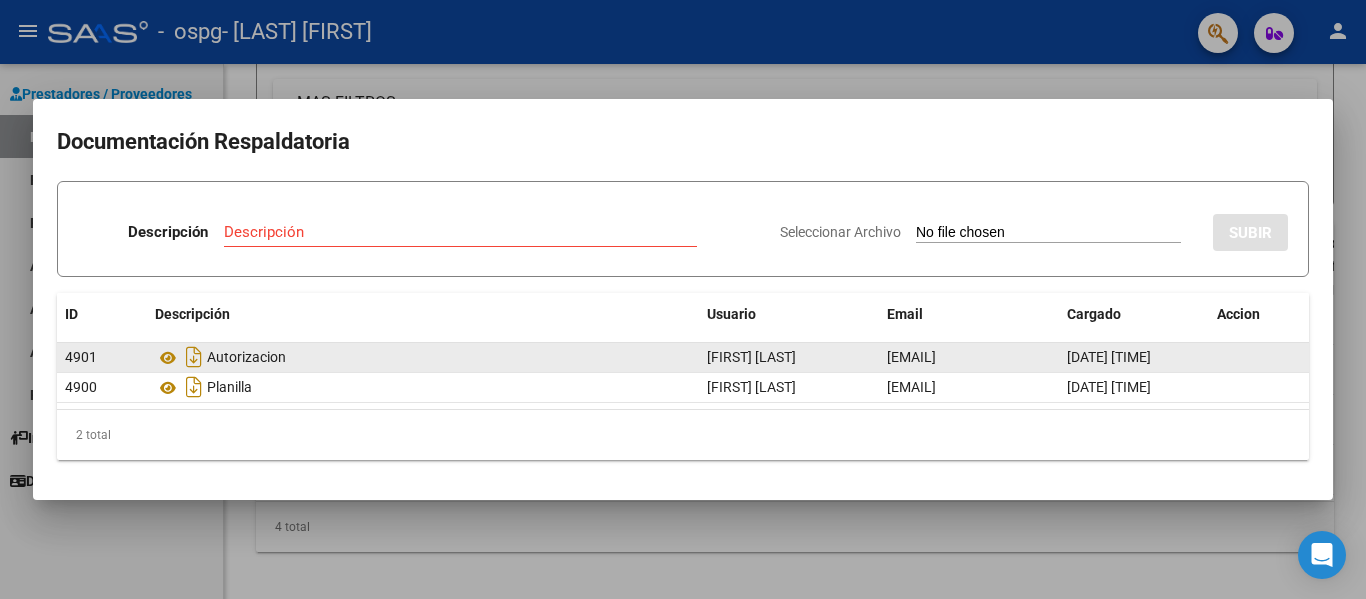 click at bounding box center (683, 299) 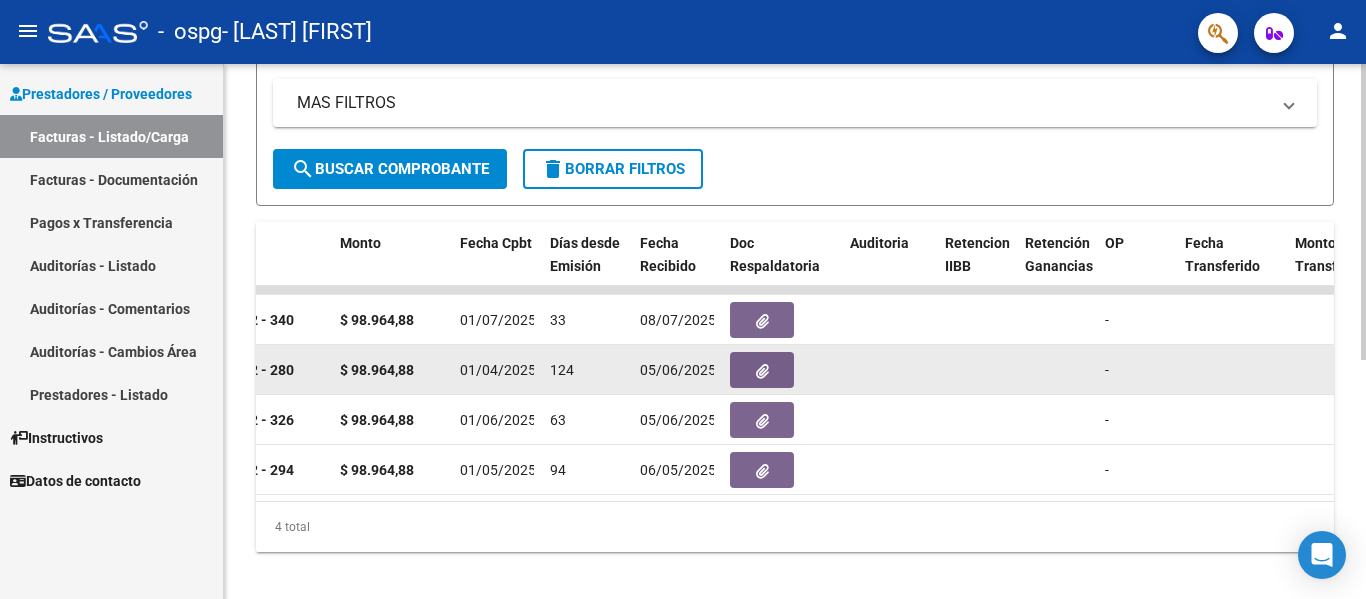 click 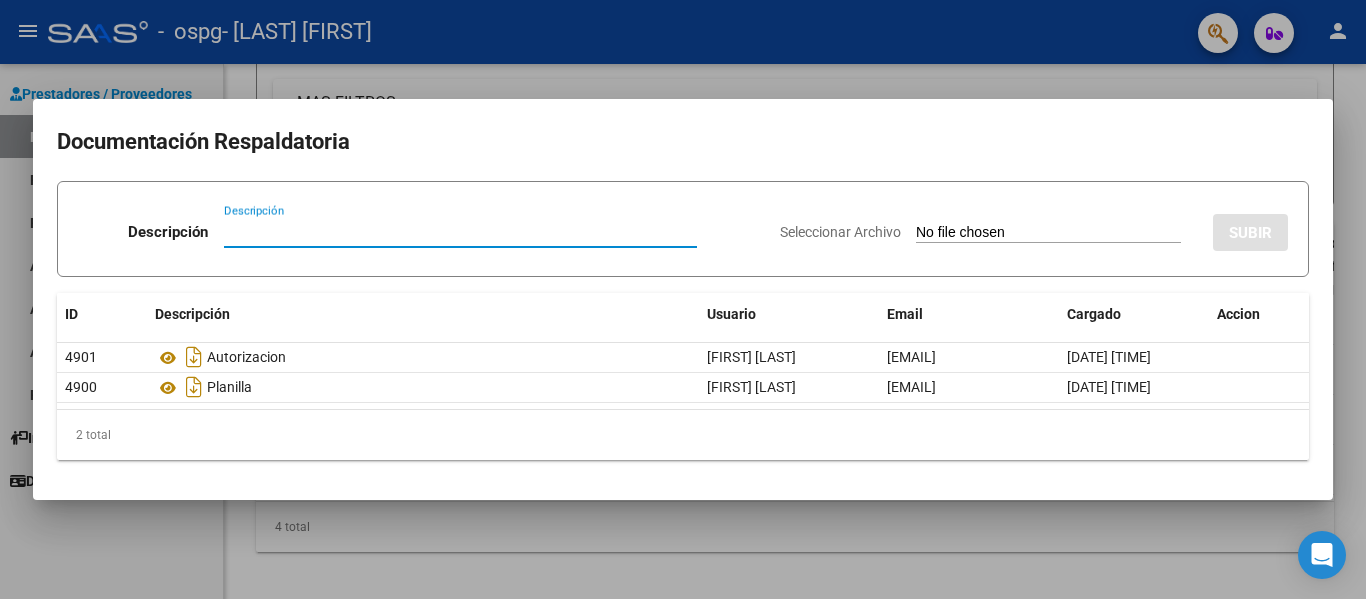 click at bounding box center [683, 299] 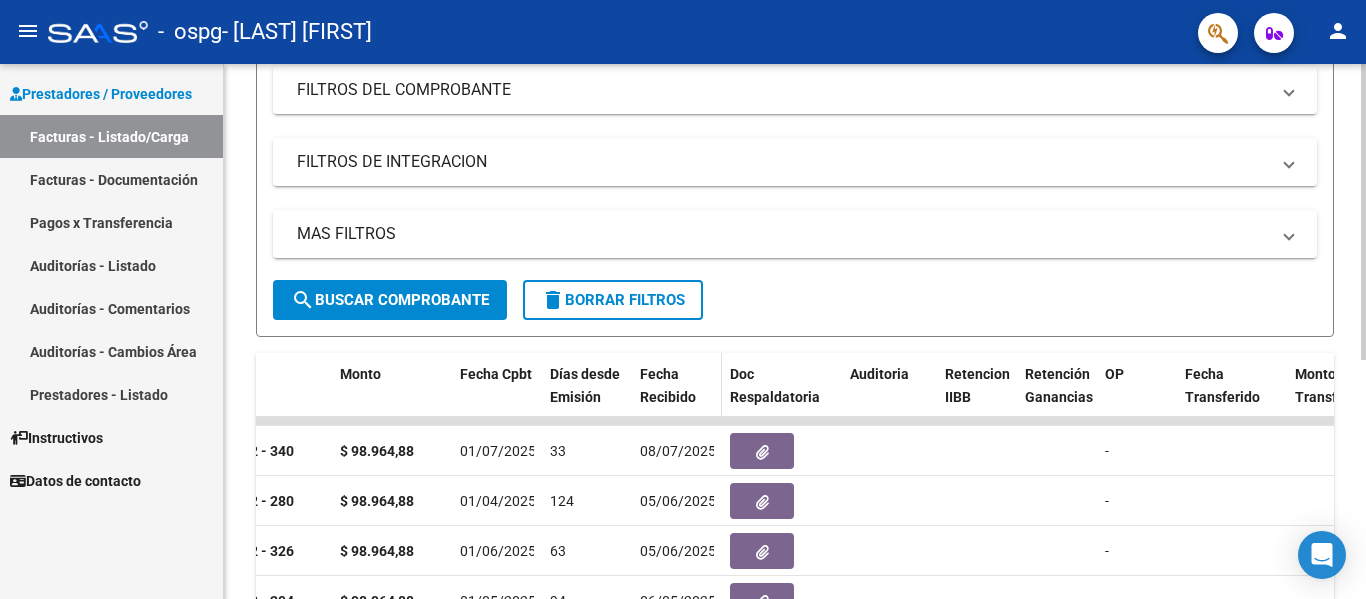 scroll, scrollTop: 300, scrollLeft: 0, axis: vertical 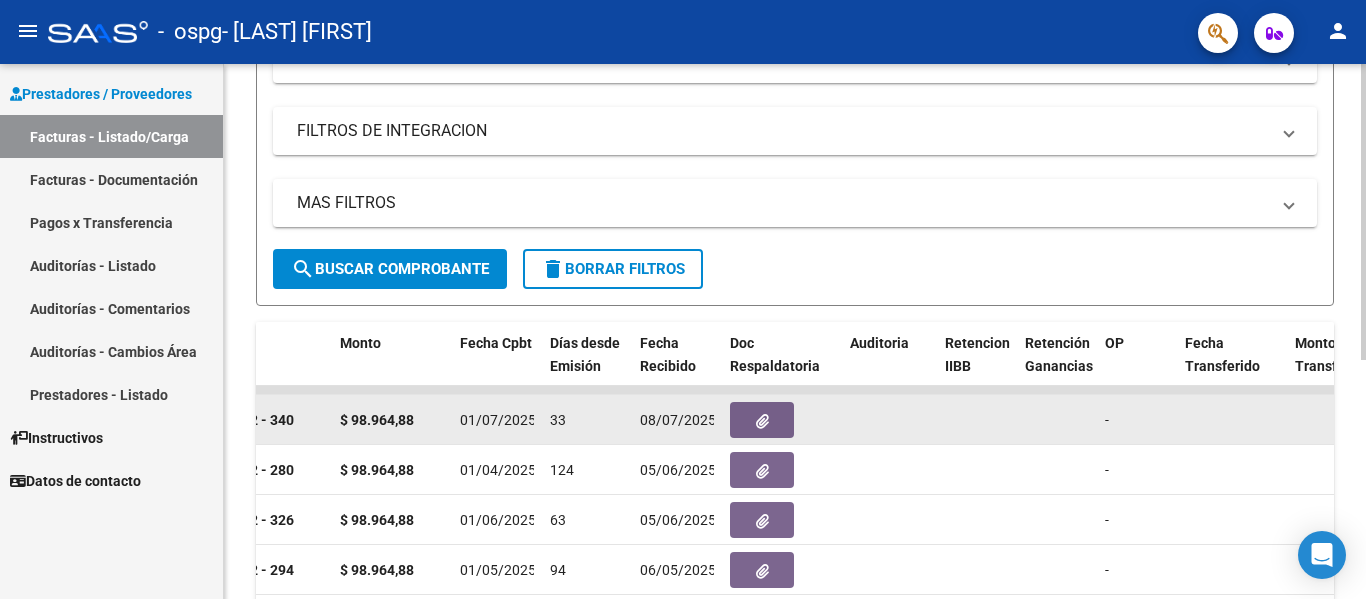 click 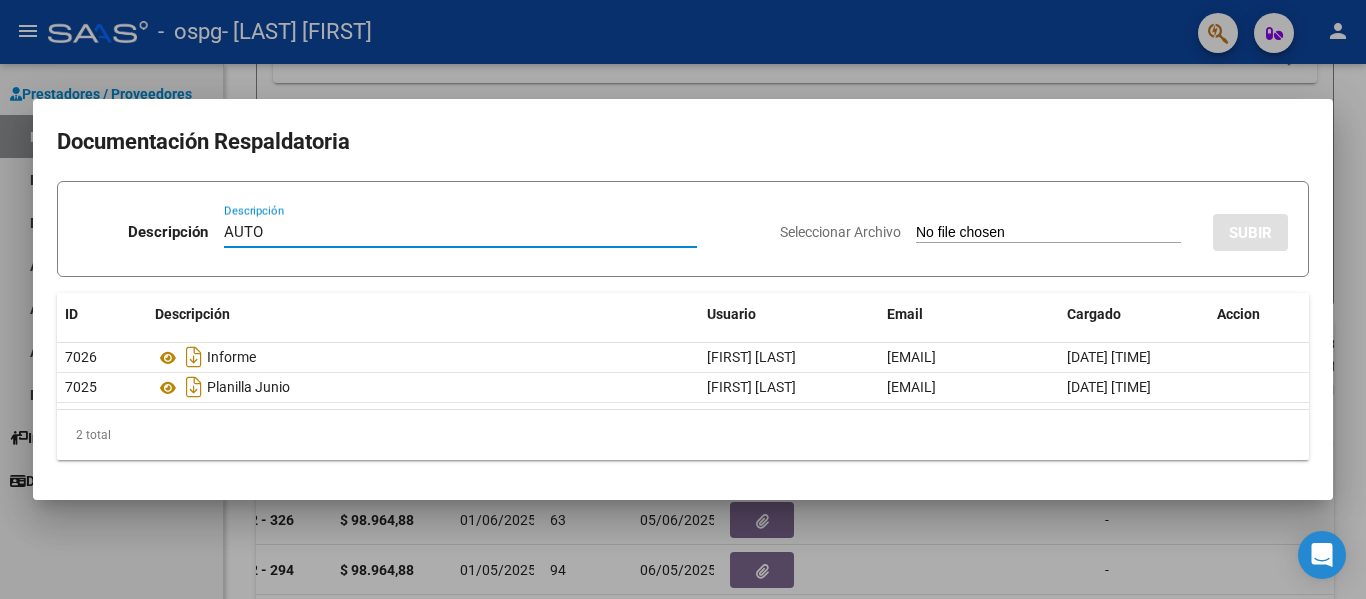 type on "AUTO" 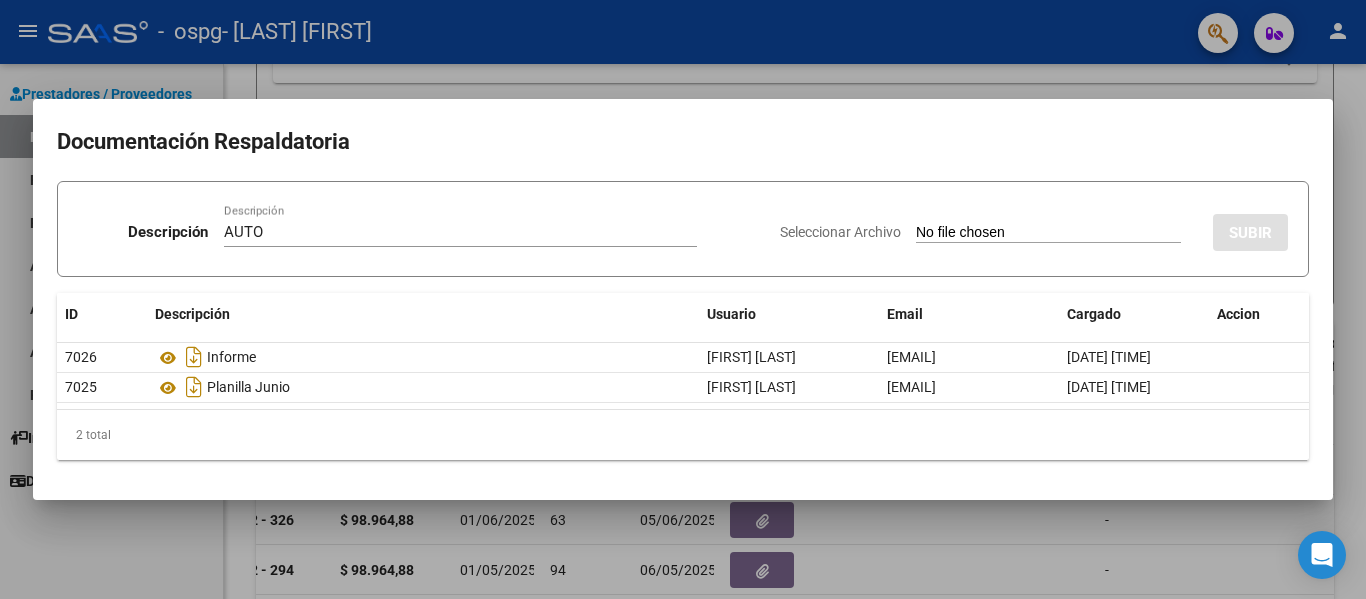 click on "Seleccionar Archivo" at bounding box center [1048, 233] 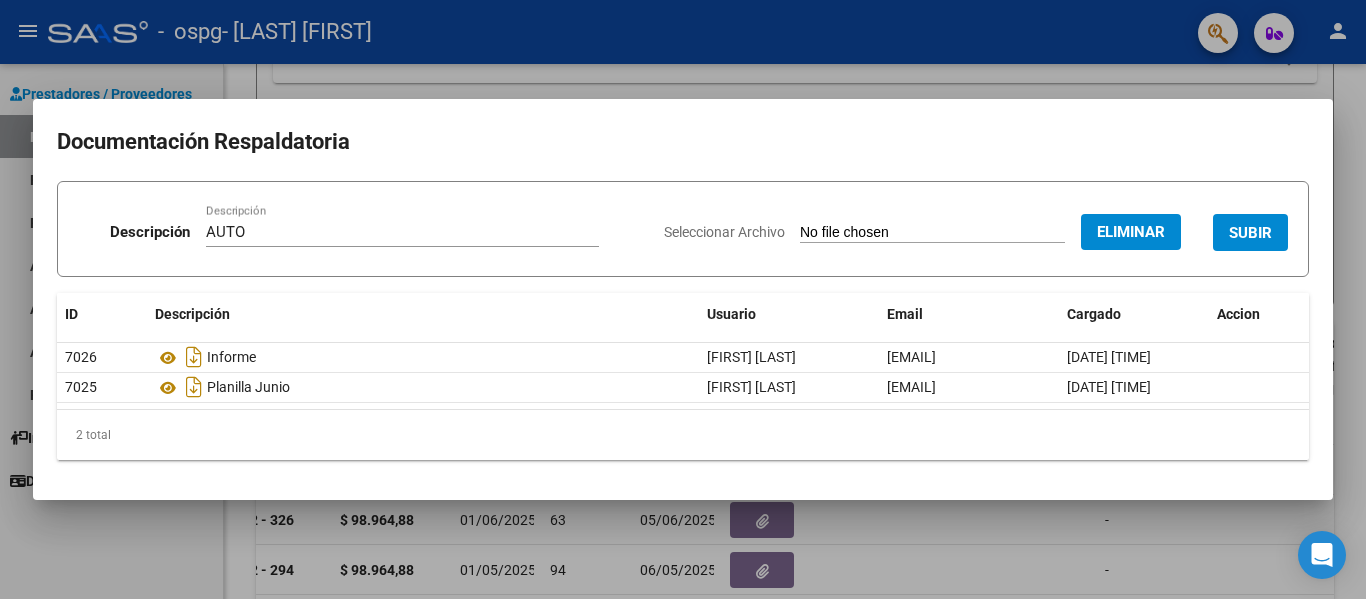 click on "SUBIR" at bounding box center (1250, 233) 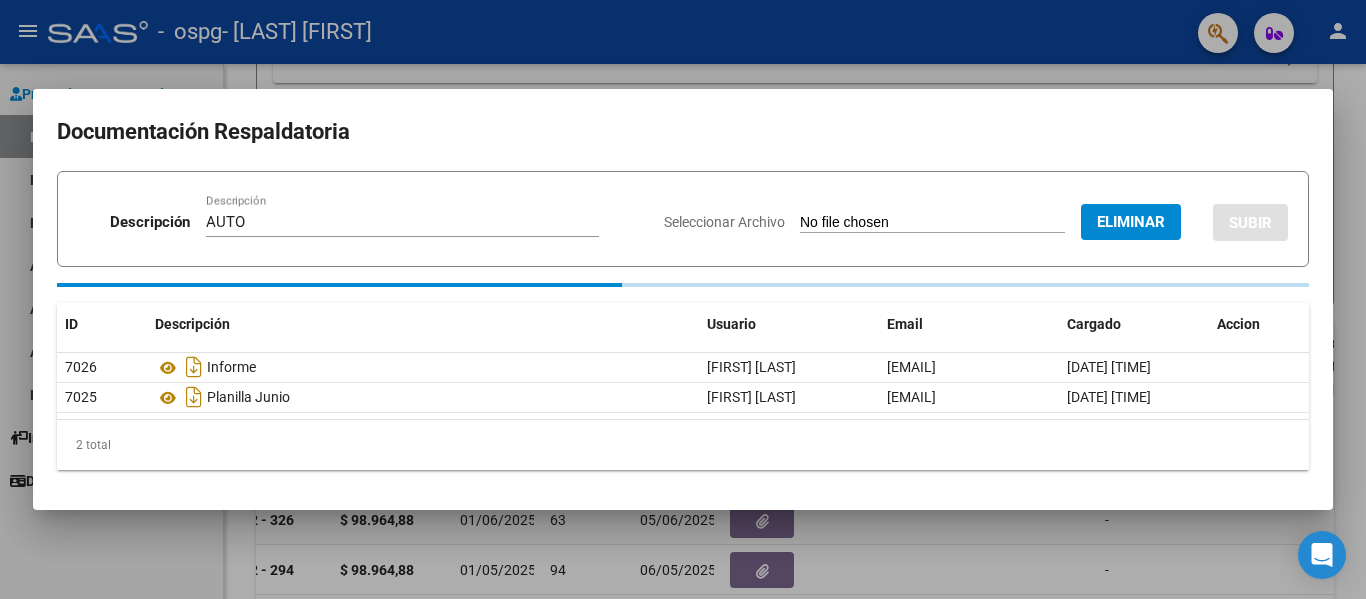 type 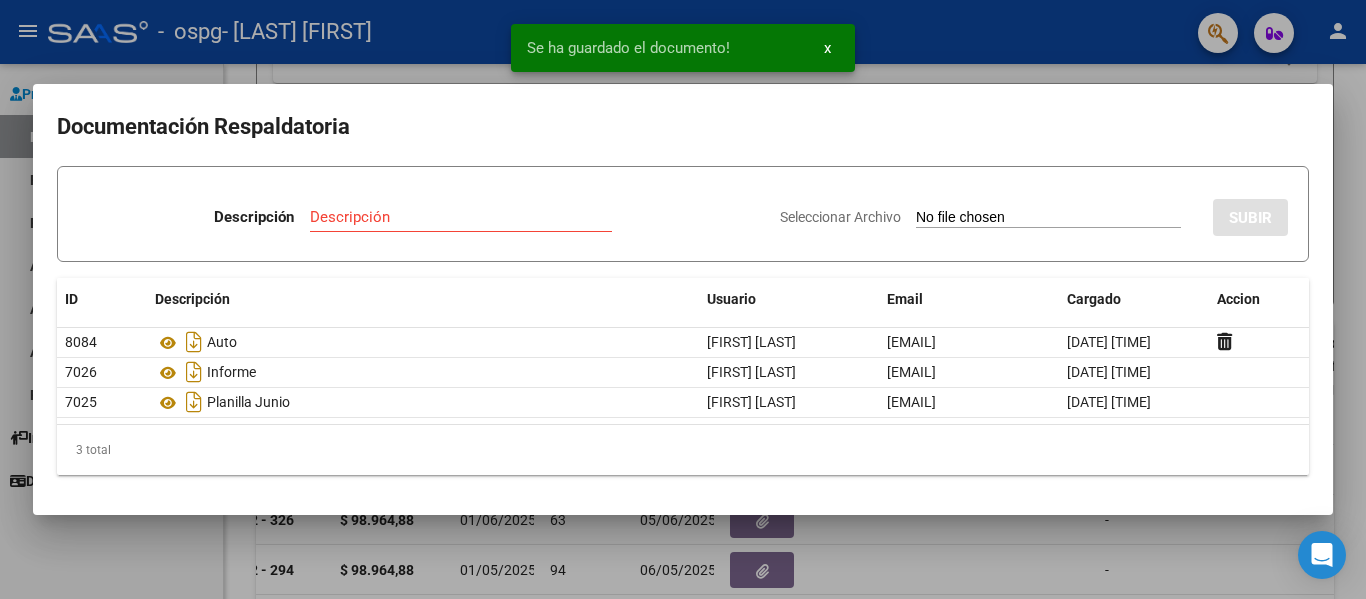 click at bounding box center (683, 299) 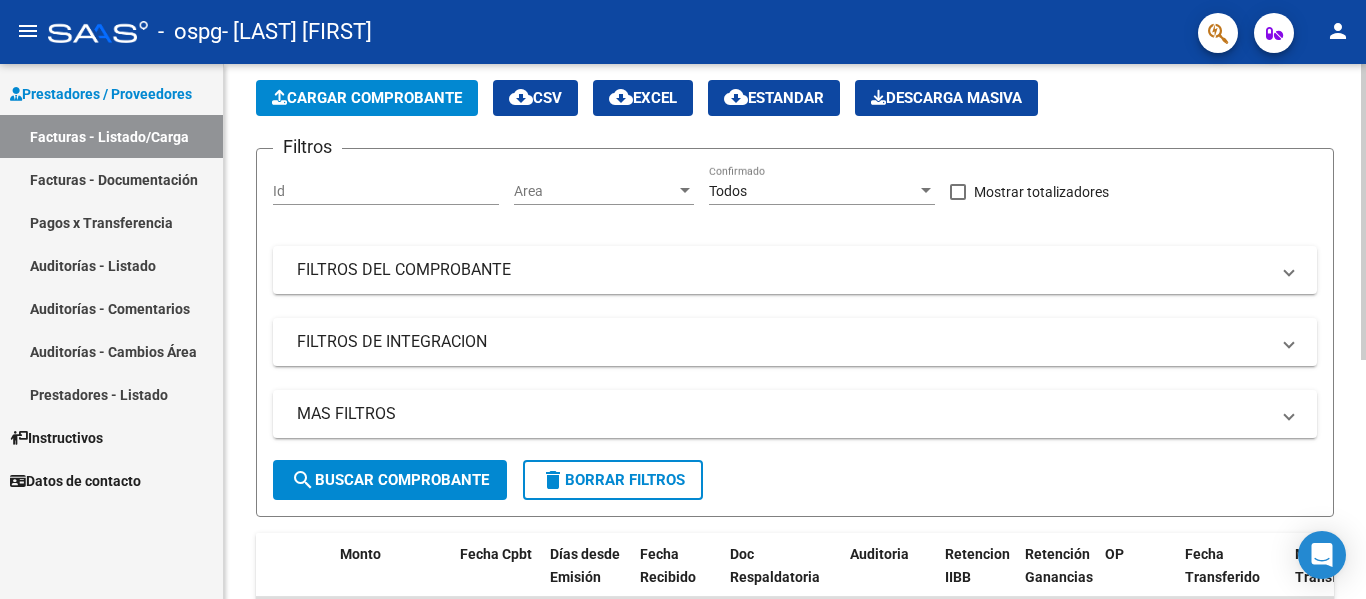 scroll, scrollTop: 0, scrollLeft: 0, axis: both 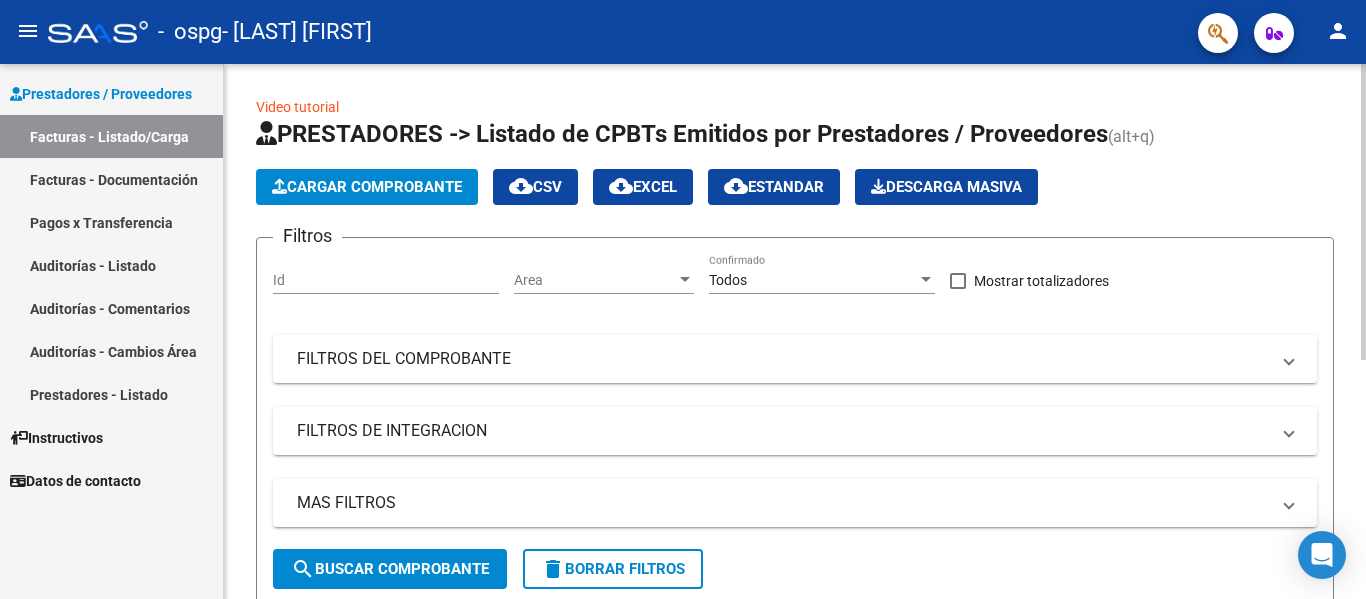 click on "PRESTADORES -> Listado de CPBTs Emitidos por Prestadores / Proveedores (alt+q)   Cargar Comprobante
cloud_download  CSV  cloud_download  EXCEL  cloud_download  Estandar   Descarga Masiva
Filtros Id Area Area Todos Confirmado   Mostrar totalizadores   FILTROS DEL COMPROBANTE  Comprobante Tipo Comprobante Tipo Start date – End date Fec. Comprobante Desde / Hasta Días Emisión Desde(cant. días) Días Emisión Hasta(cant. días) CUIT / Razón Social Pto. Venta Nro. Comprobante Código SSS CAE Válido CAE Válido Todos Cargado Módulo Hosp. Todos Tiene facturacion Apócrifa Hospital Refes  FILTROS DE INTEGRACION  Período De Prestación Campos del Archivo de Rendición Devuelto x SSS (dr_envio) Todos Rendido x SSS (dr_envio) Tipo de Registro Tipo de Registro Período Presentación Período Presentación Campos del Legajo Asociado (preaprobación) Afiliado Legajo (cuil/nombre) Todos Solo facturas preaprobadas  MAS FILTROS  Todos Con Doc. Respaldatoria Todos Con Trazabilidad Todos Asociado a Expediente Sur" 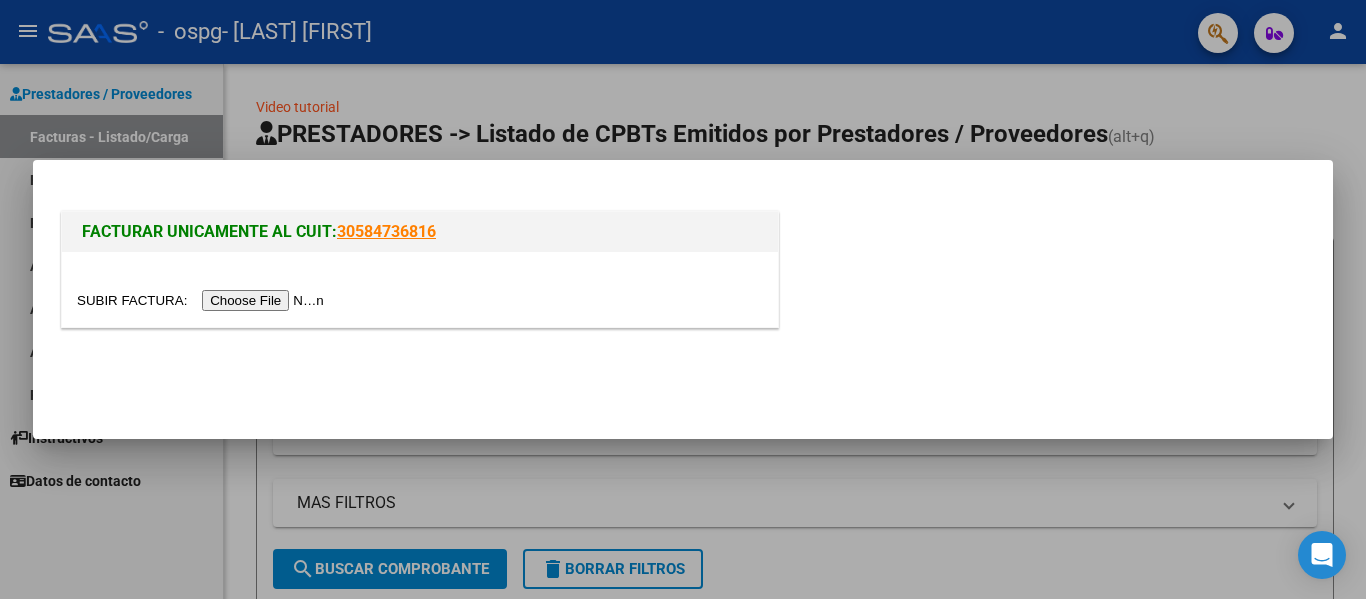 click at bounding box center (203, 300) 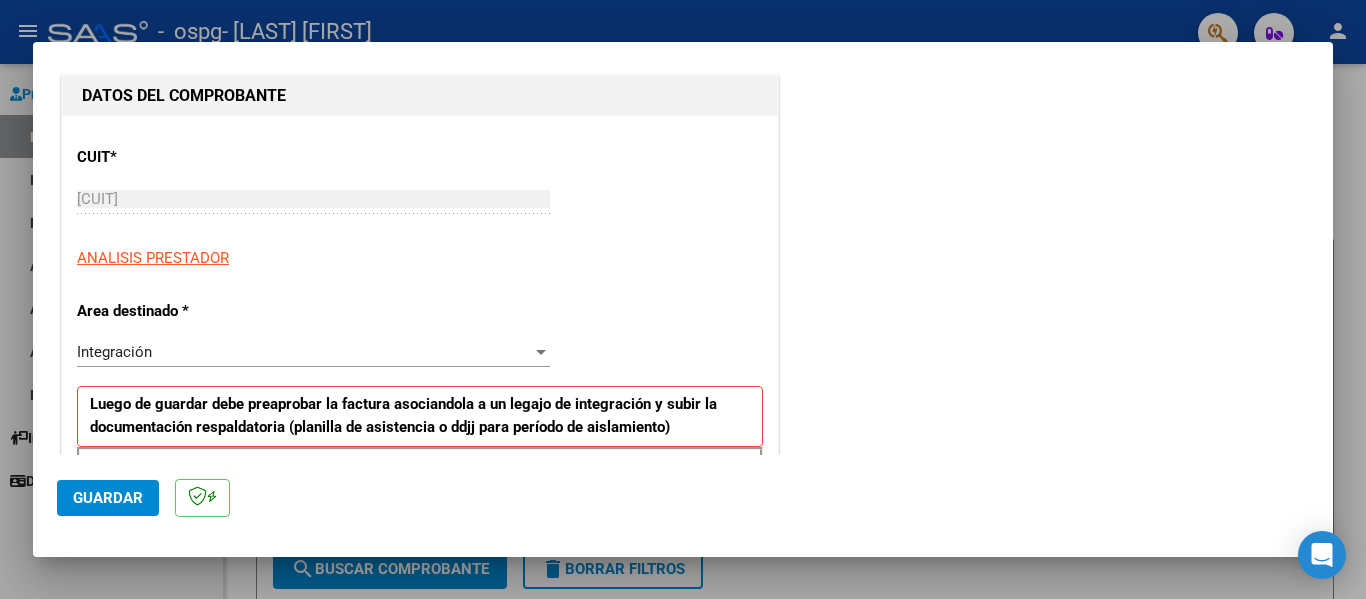scroll, scrollTop: 400, scrollLeft: 0, axis: vertical 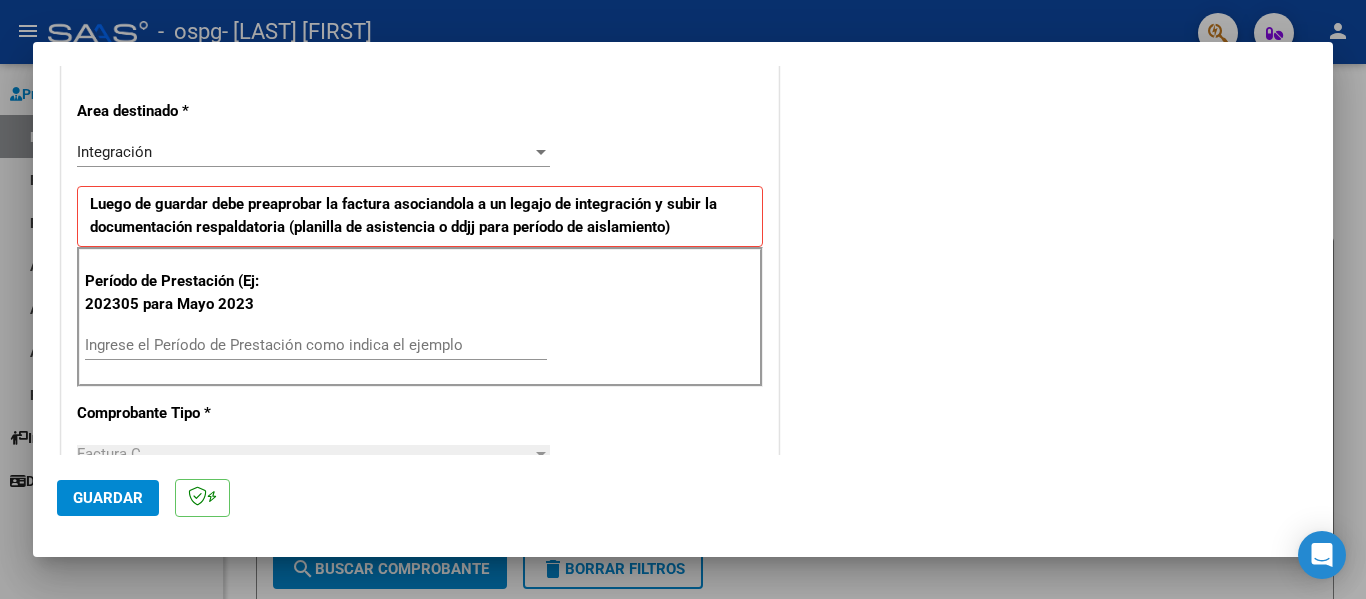 click on "Período de Prestación (Ej: 202305 para Mayo 2023    Ingrese el Período de Prestación como indica el ejemplo" at bounding box center (420, 317) 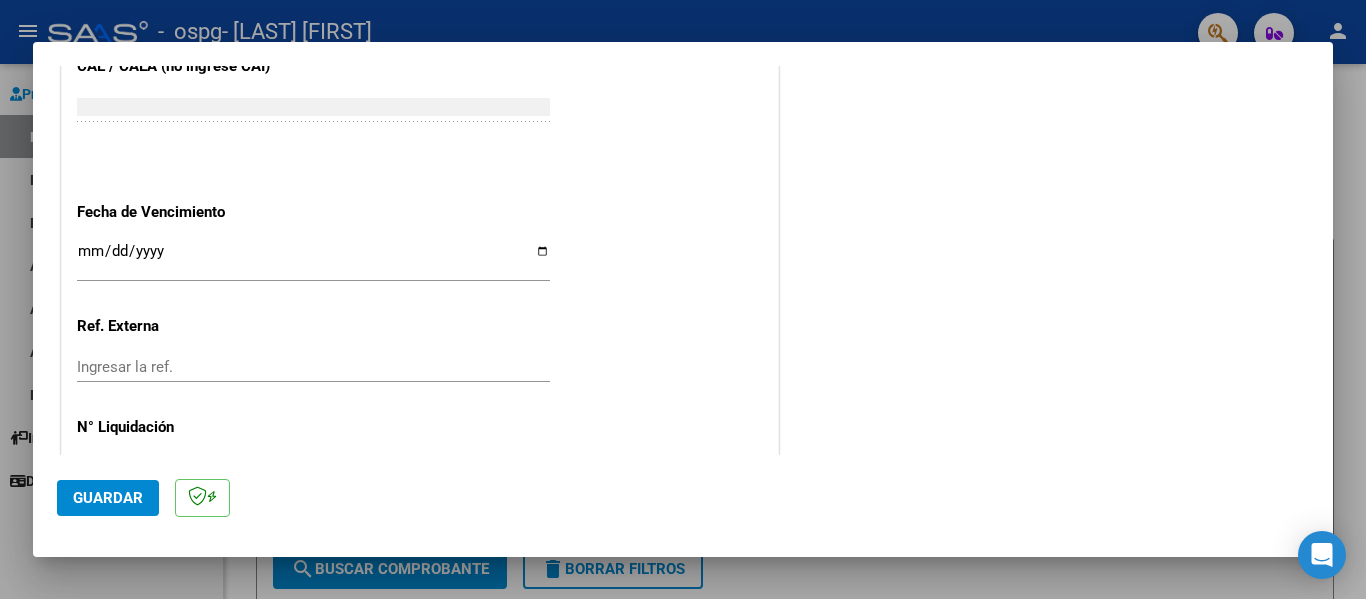 scroll, scrollTop: 1333, scrollLeft: 0, axis: vertical 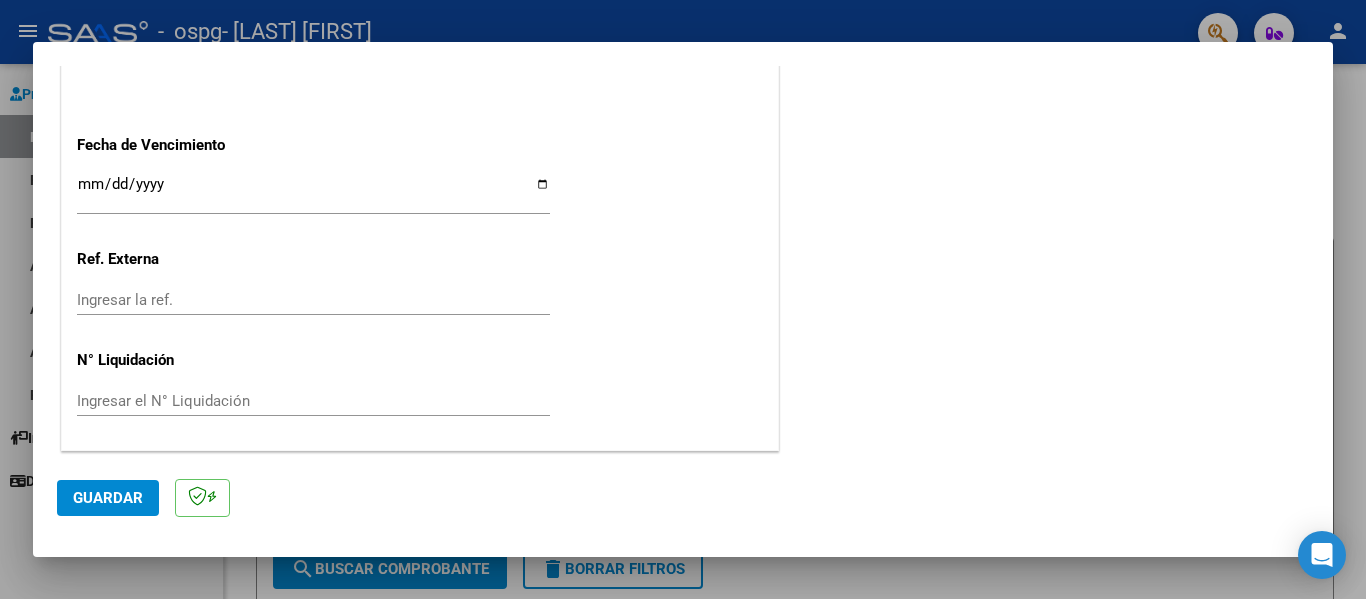 type on "202507" 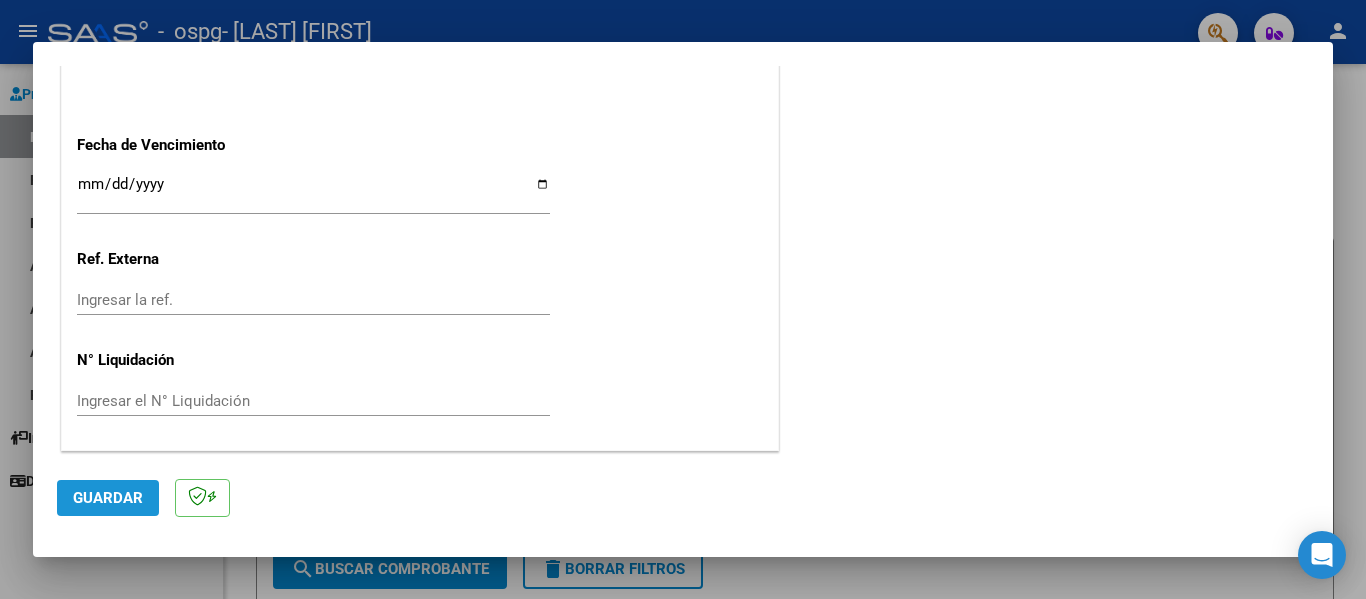 click on "Guardar" 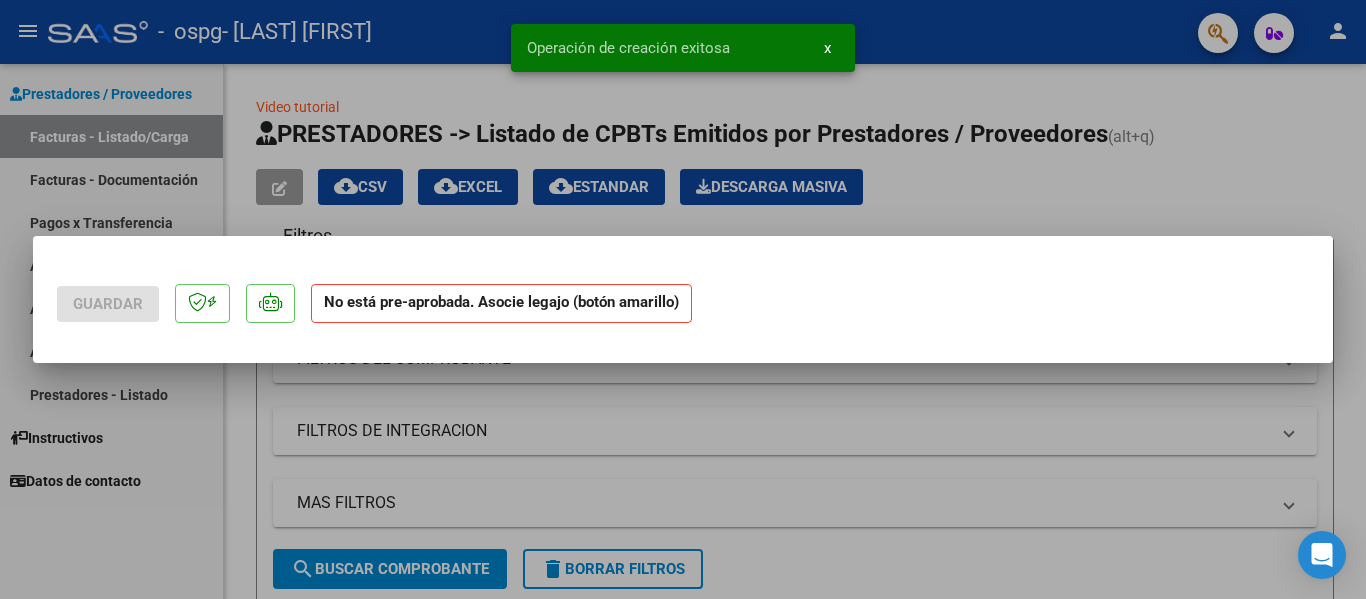 scroll, scrollTop: 0, scrollLeft: 0, axis: both 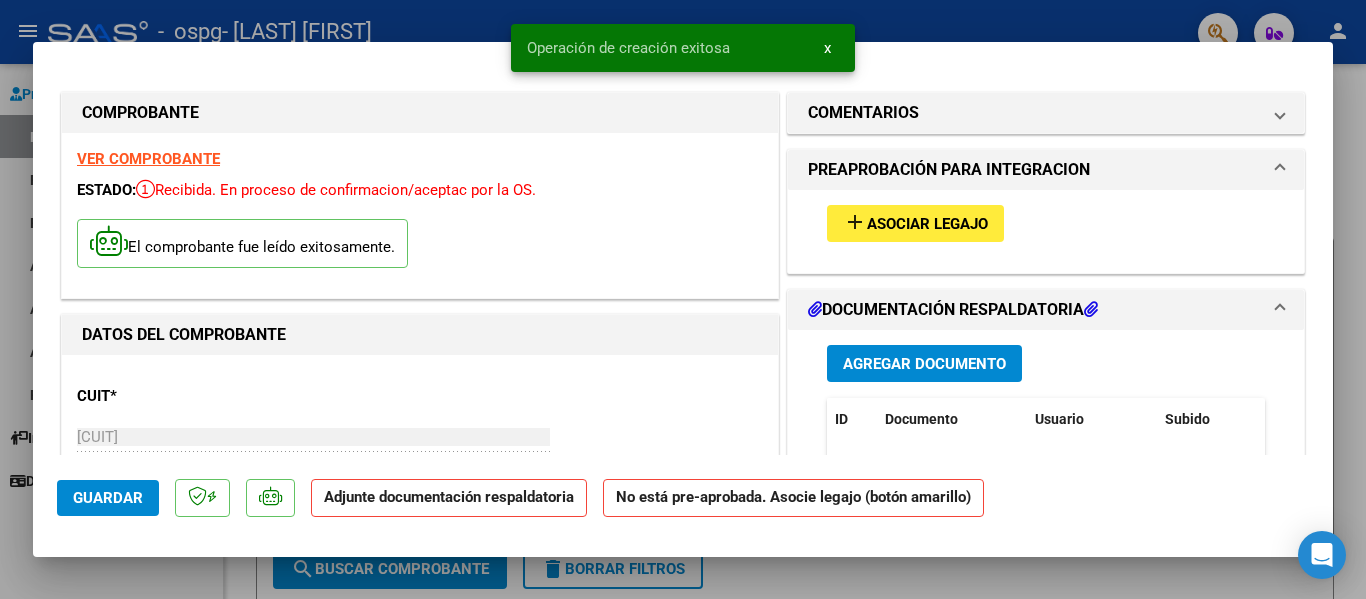 click on "add Asociar Legajo" at bounding box center [915, 223] 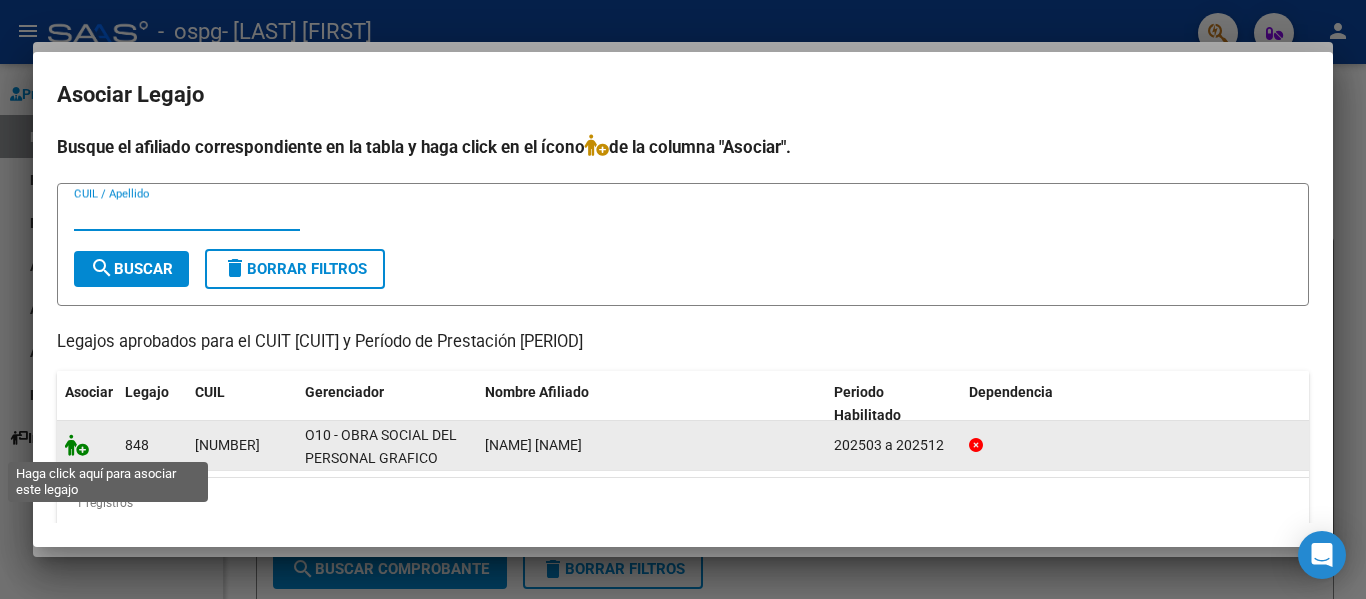click 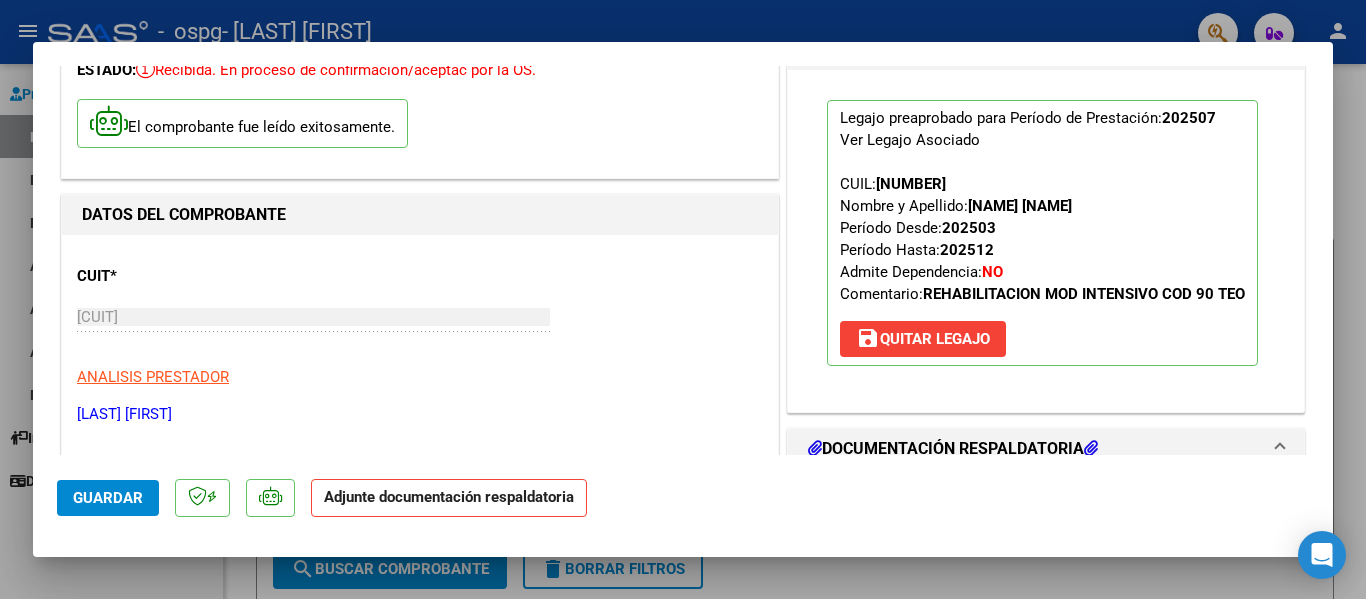 scroll, scrollTop: 300, scrollLeft: 0, axis: vertical 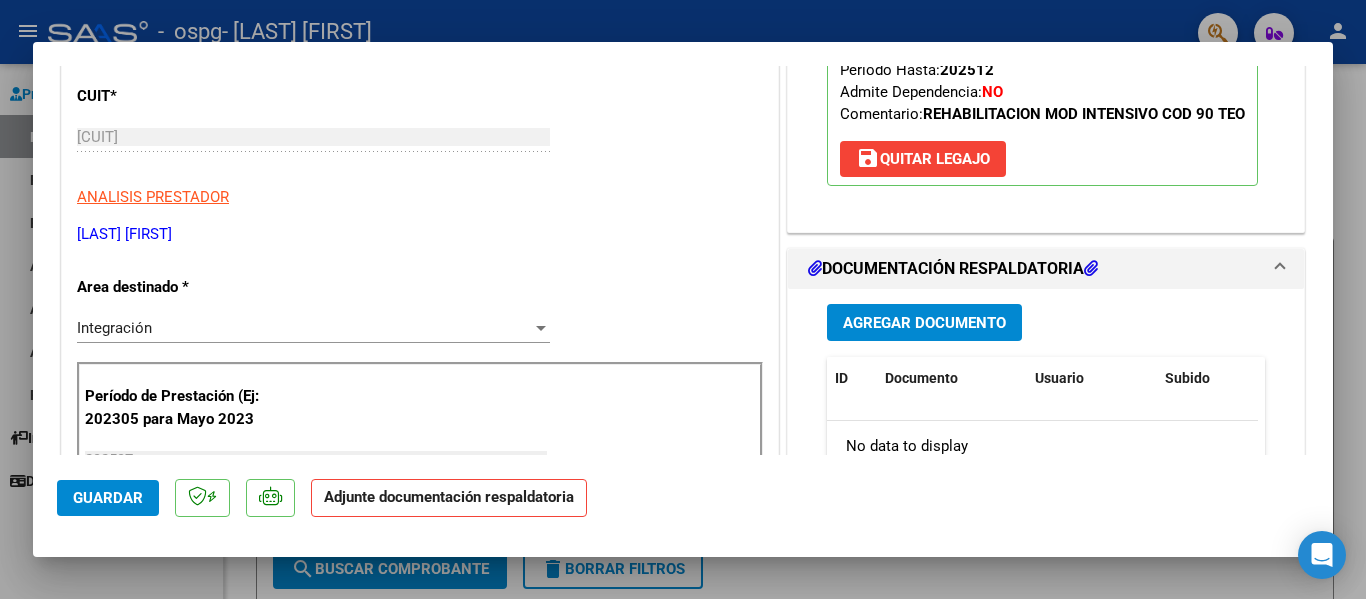click on "Agregar Documento" at bounding box center [924, 323] 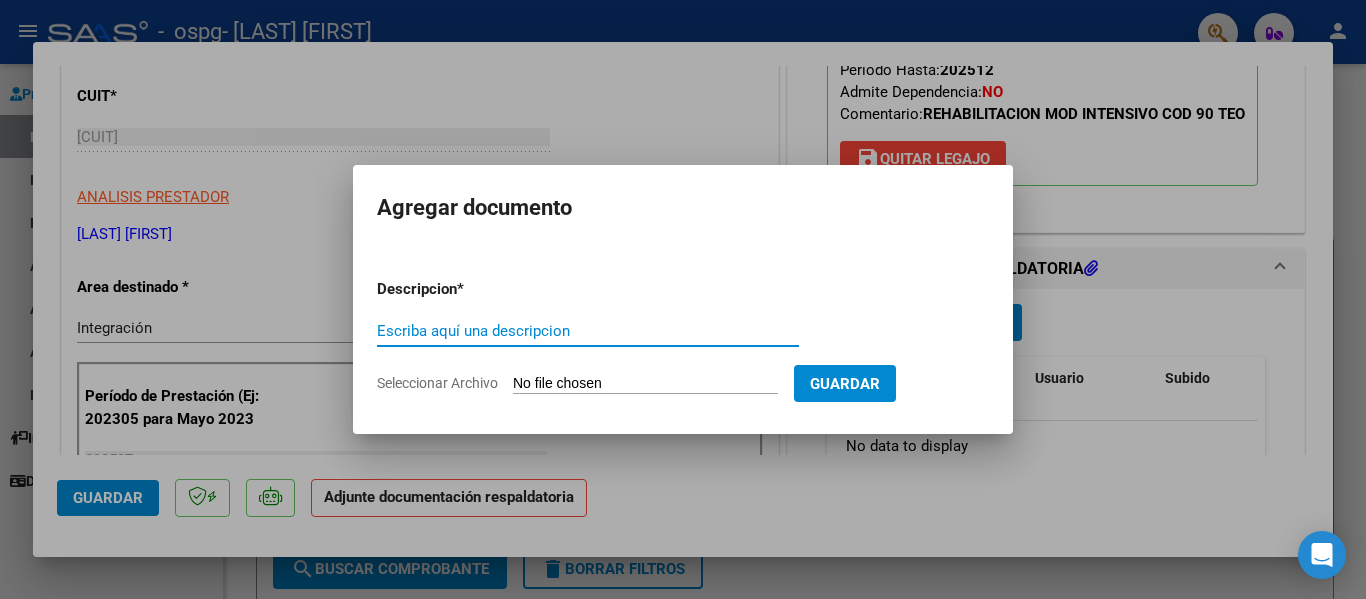 click on "Escriba aquí una descripcion" at bounding box center (588, 331) 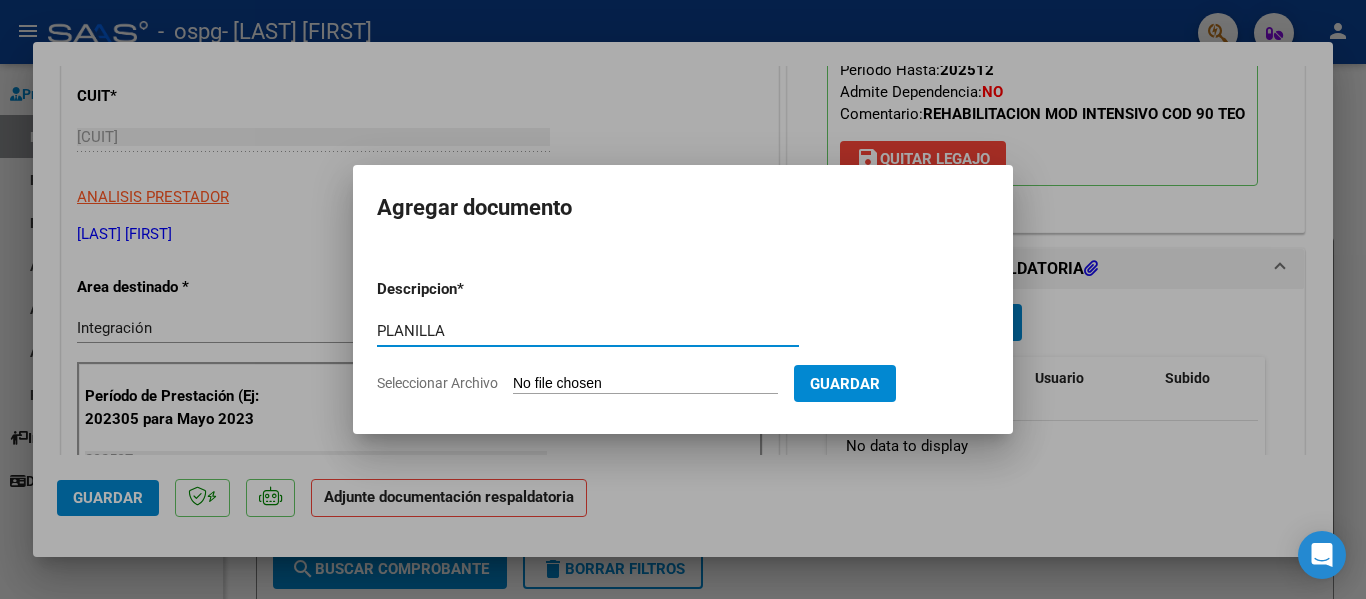 type on "PLANILLA" 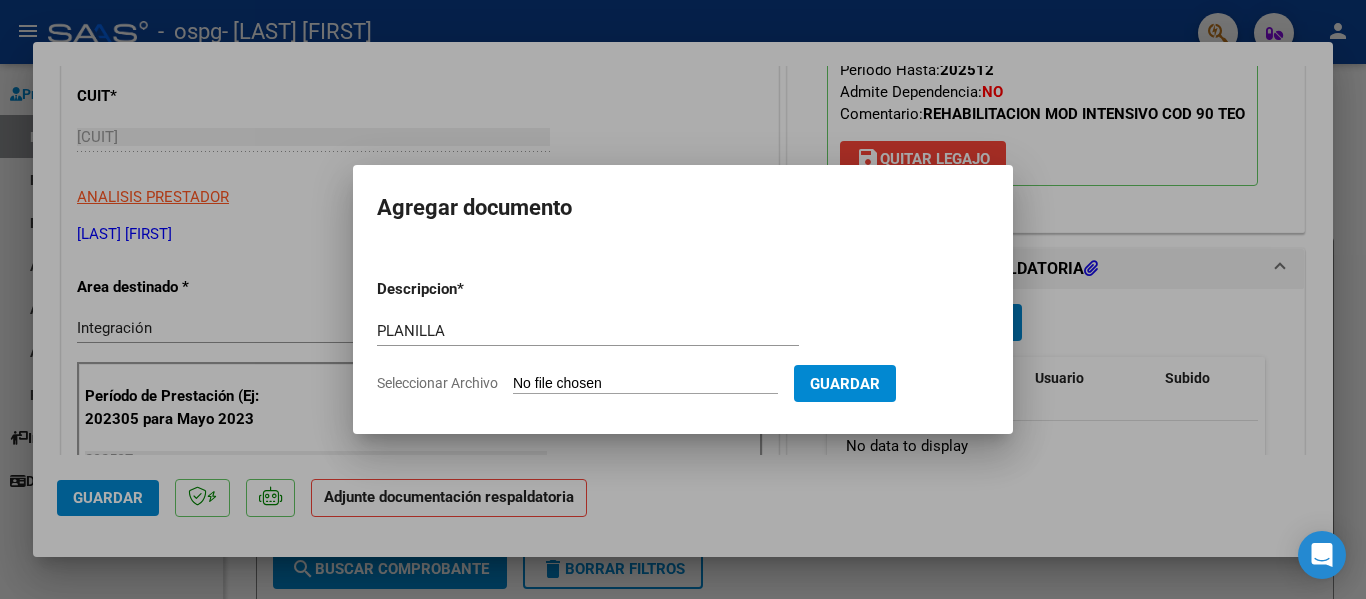type on "C:\fakepath\Copa.pdf" 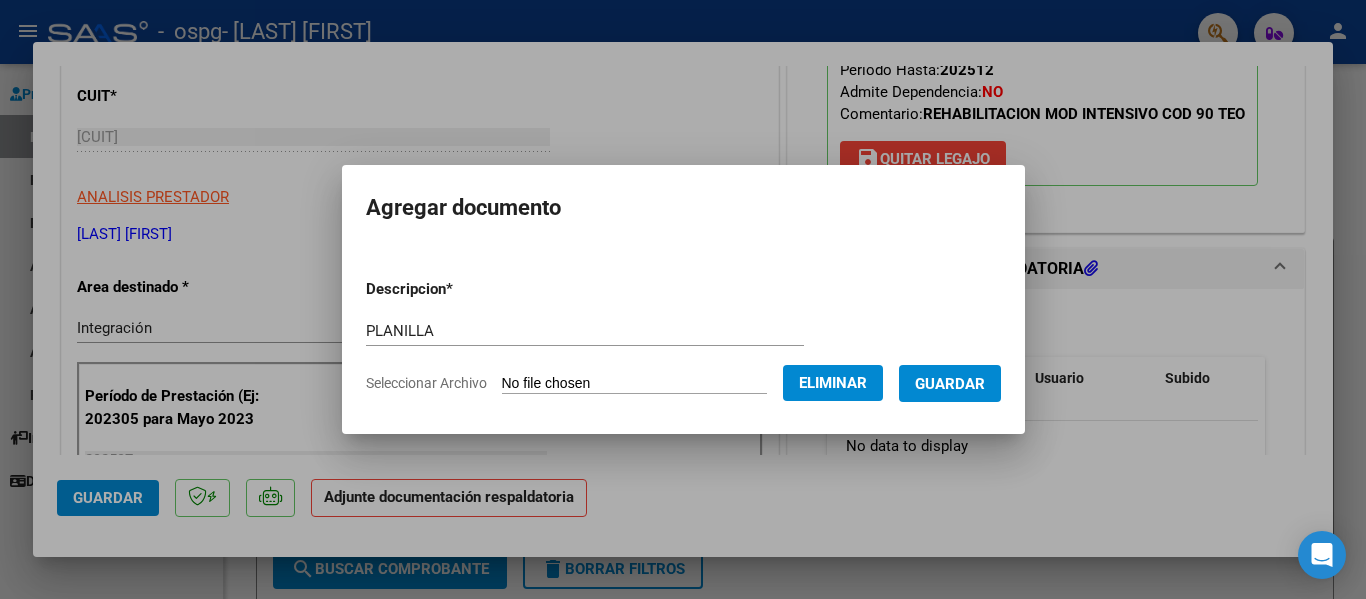 click on "Guardar" at bounding box center (950, 384) 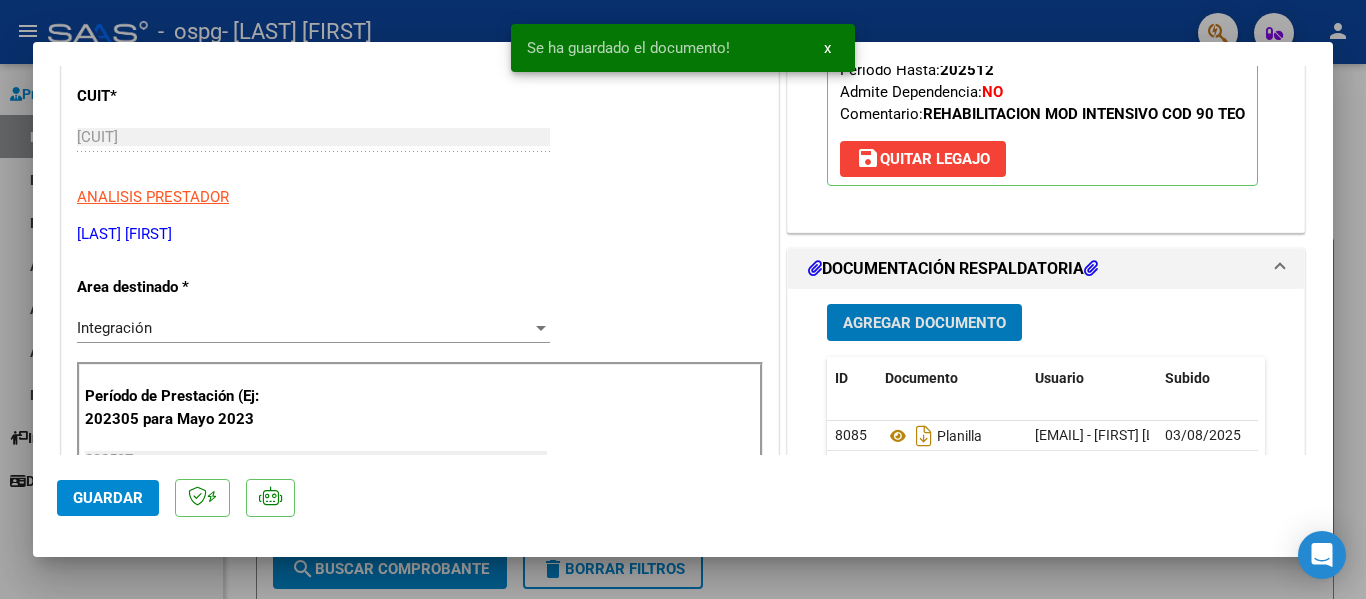click on "Agregar Documento" at bounding box center [924, 322] 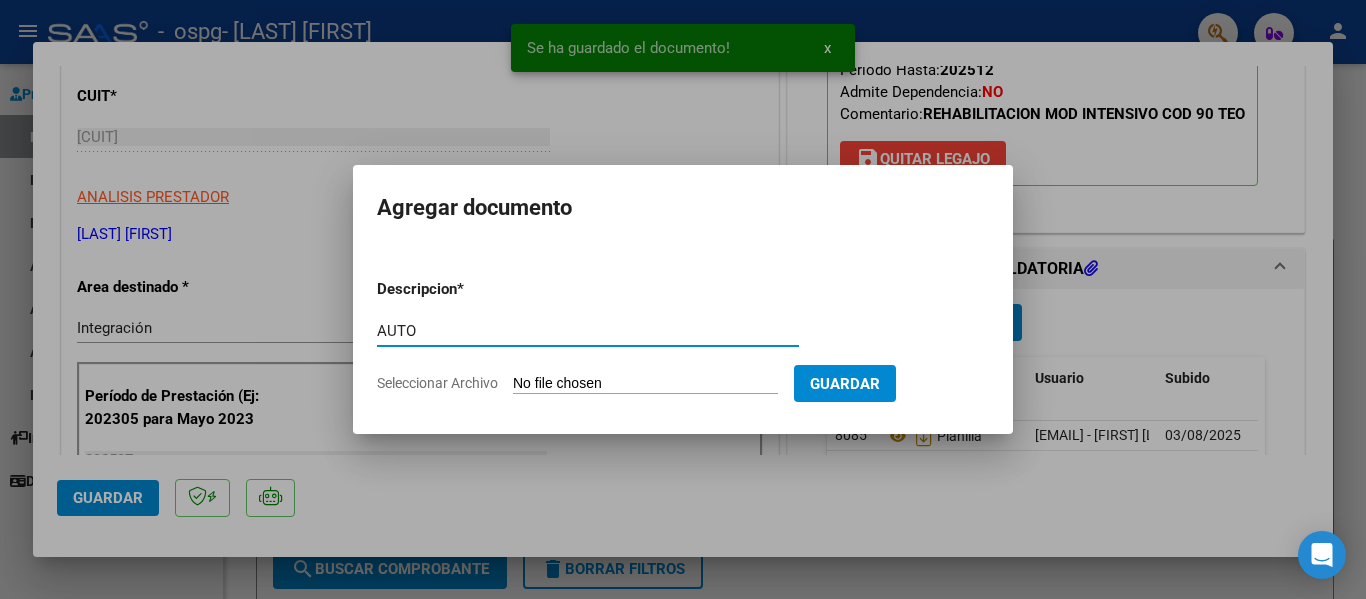 type on "AUTO" 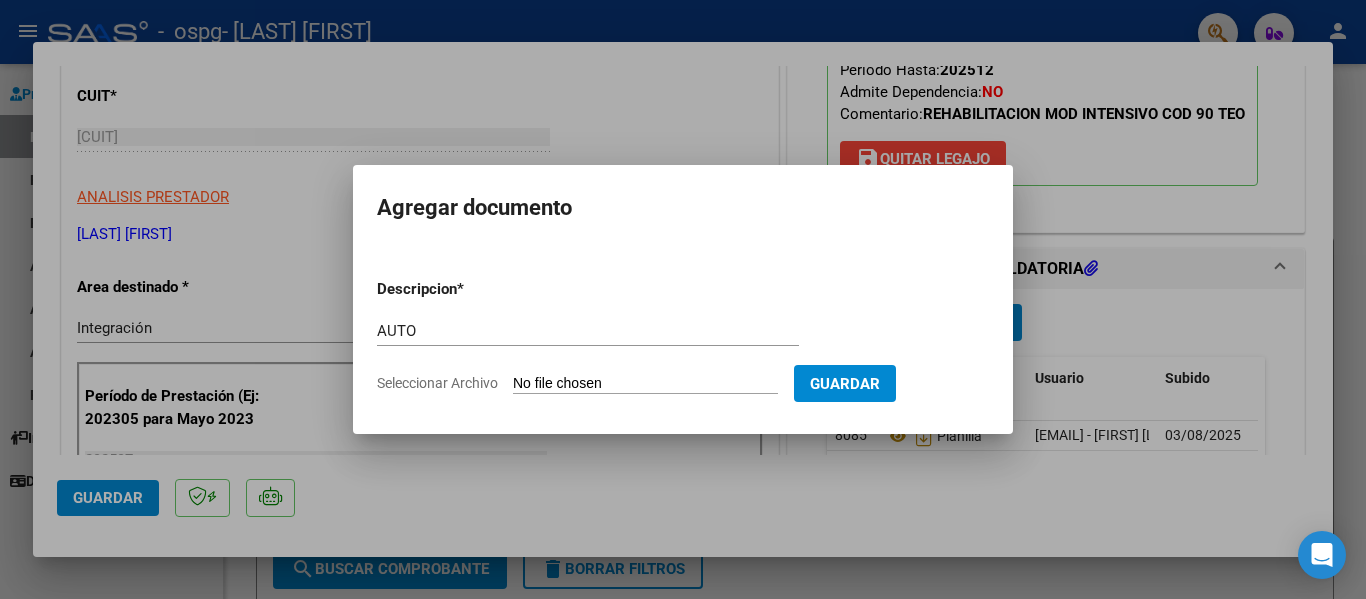 type on "C:\fakepath\AUTORIZACIONES 2025.odt2.odt" 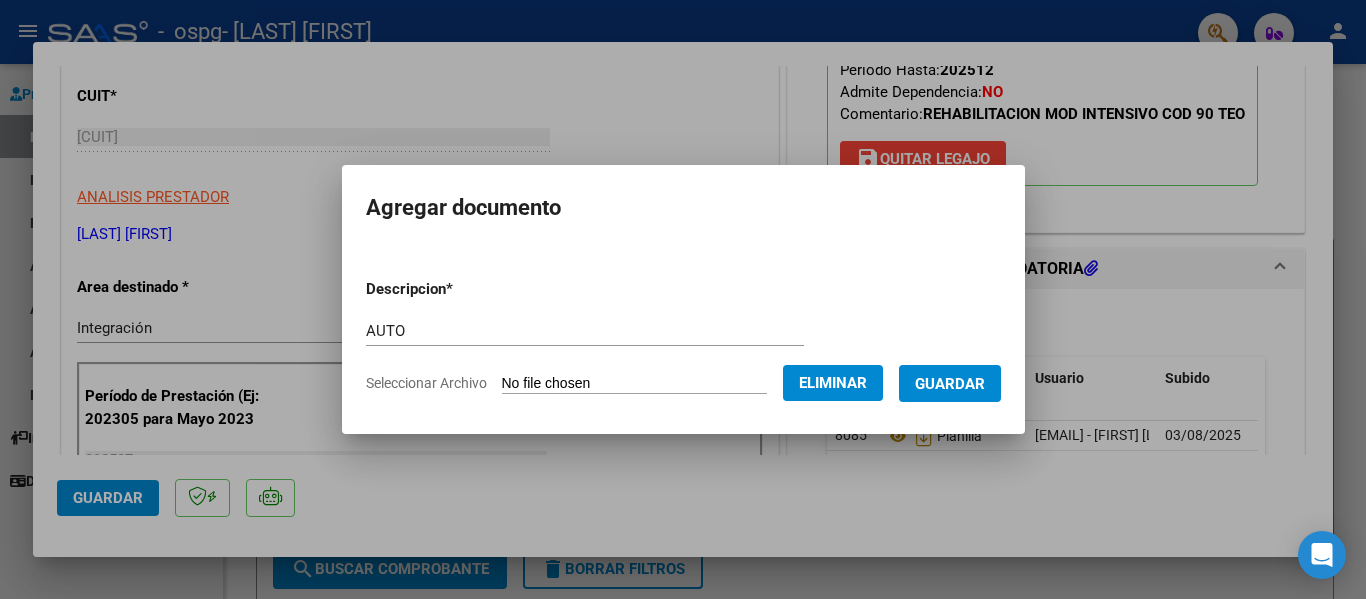 click on "Guardar" at bounding box center (950, 383) 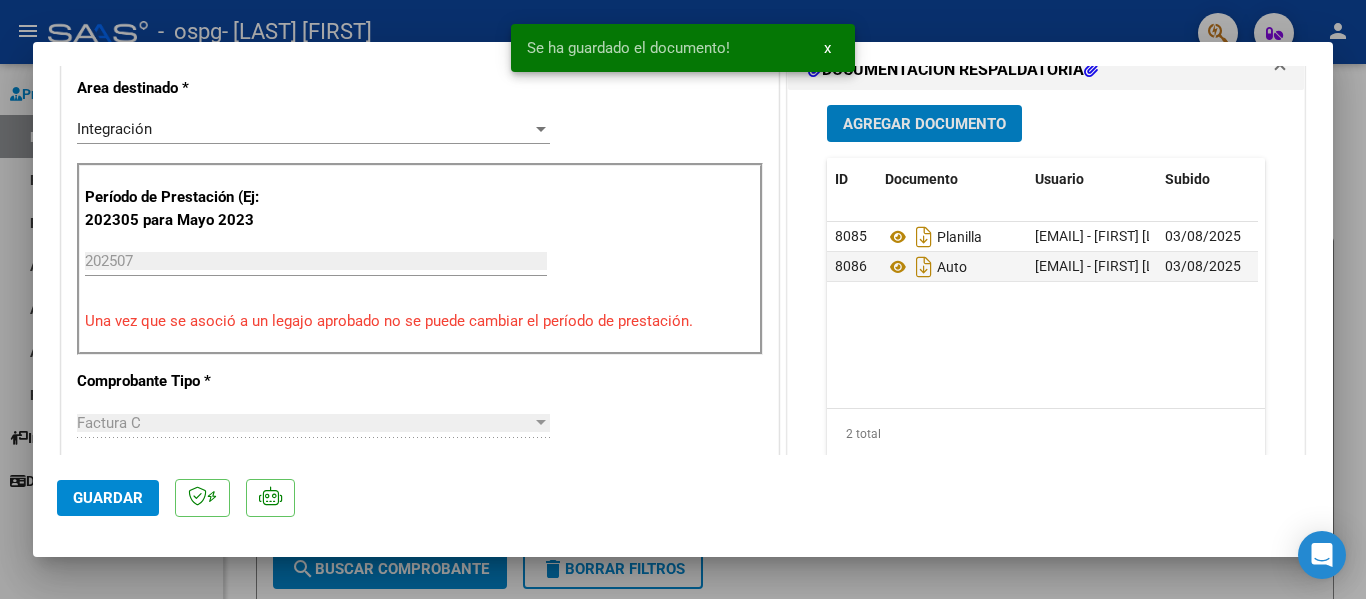 scroll, scrollTop: 500, scrollLeft: 0, axis: vertical 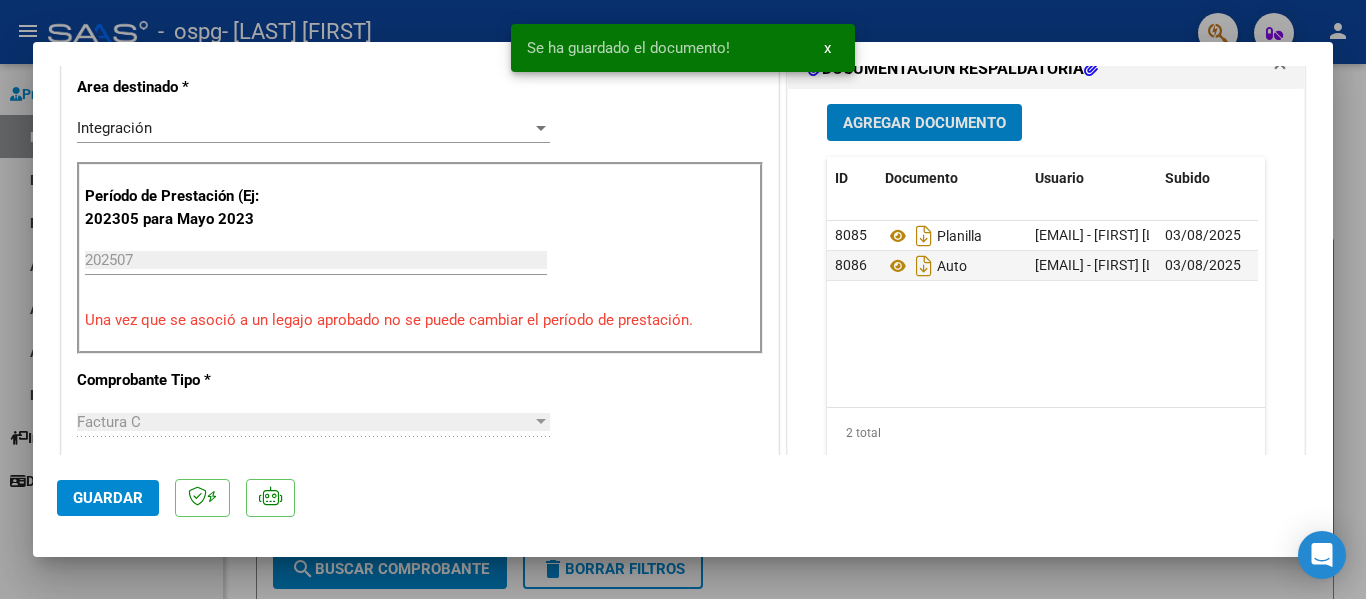 click on "Guardar" 